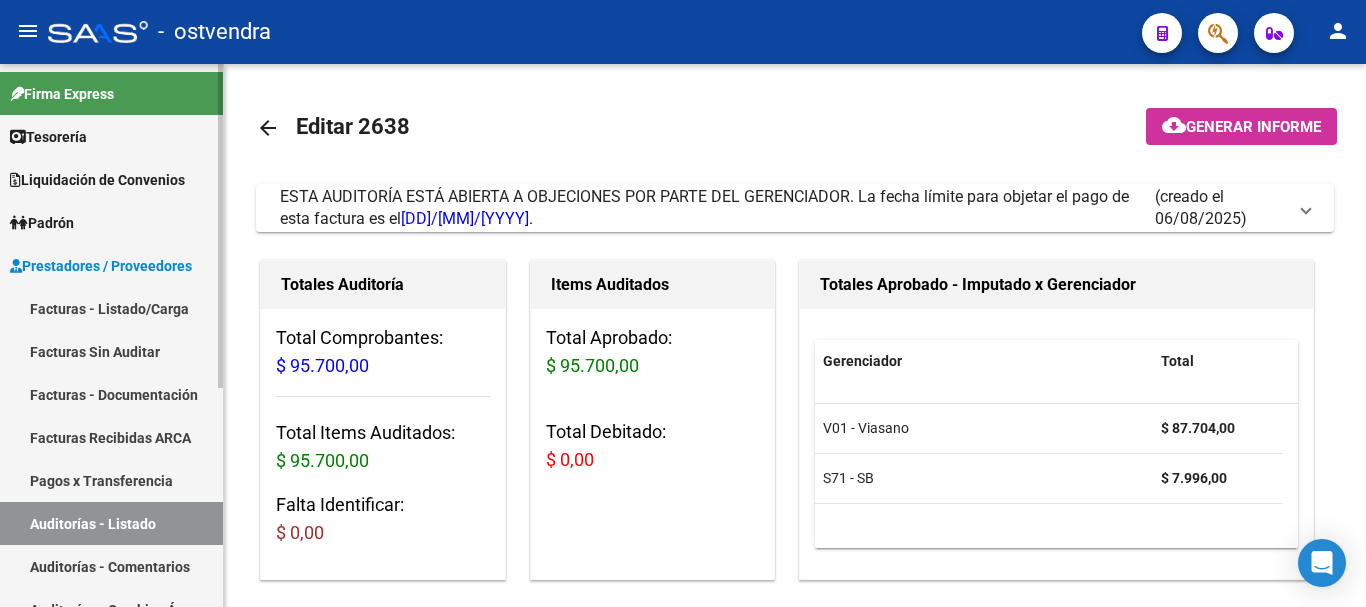 scroll, scrollTop: 0, scrollLeft: 0, axis: both 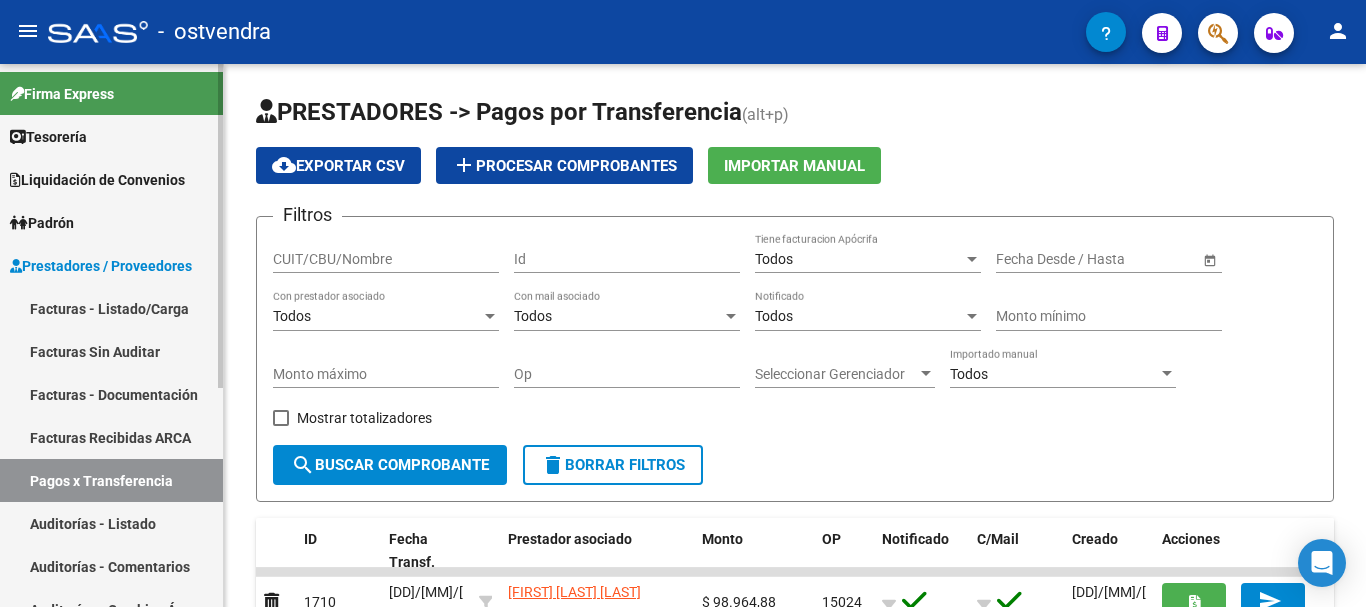 click on "Auditorías - Listado" at bounding box center [111, 523] 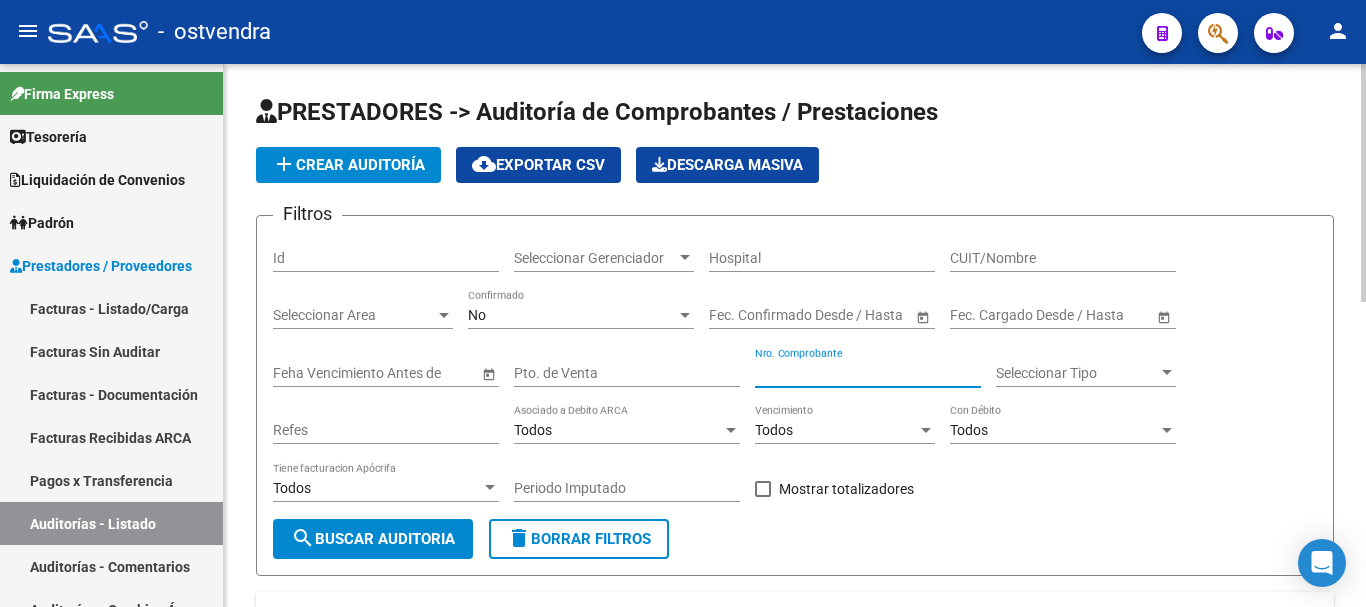click on "Nro. Comprobante" at bounding box center (868, 373) 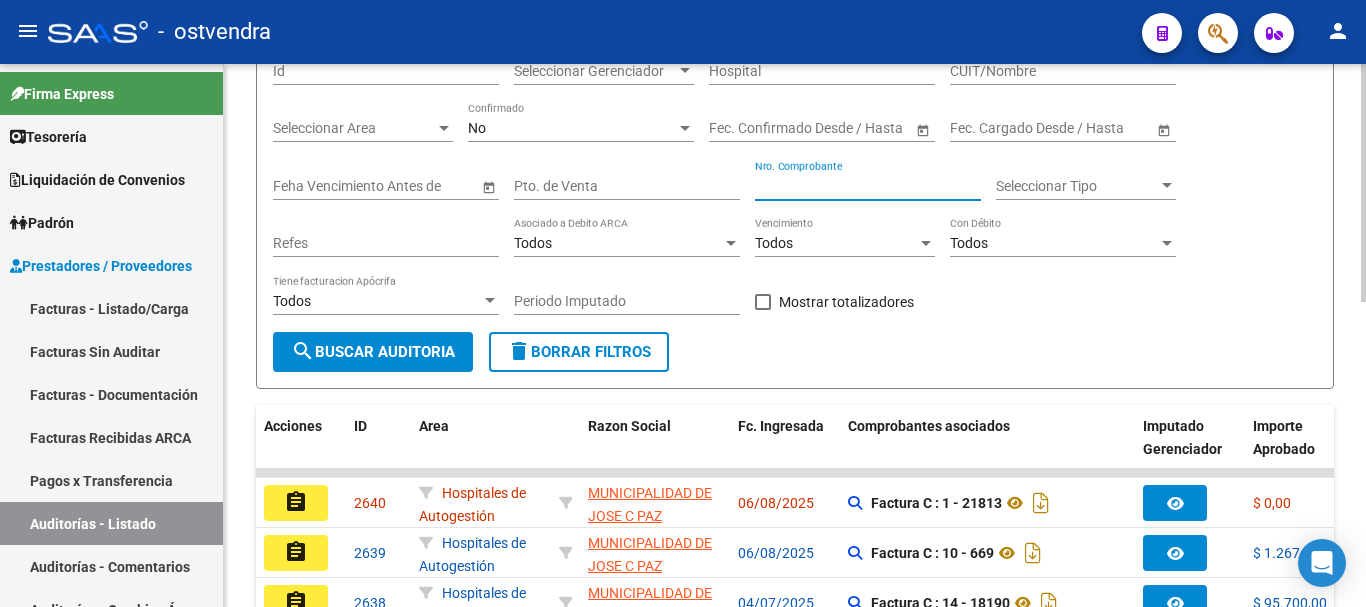 scroll, scrollTop: 200, scrollLeft: 0, axis: vertical 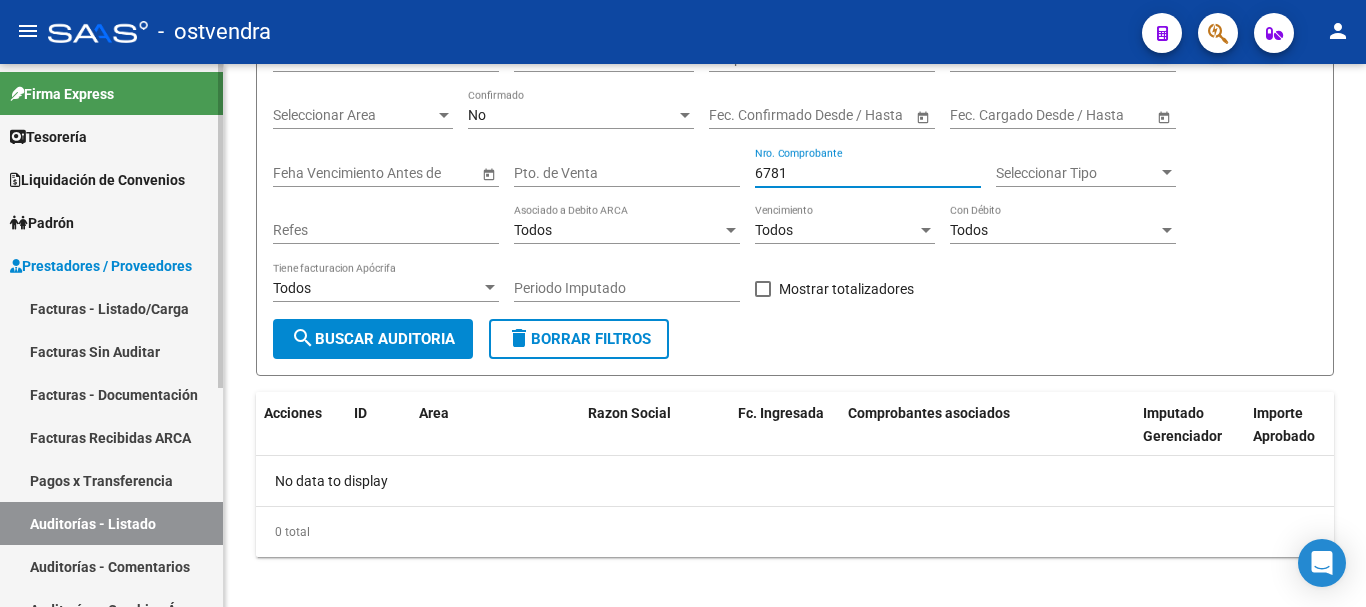 type on "6781" 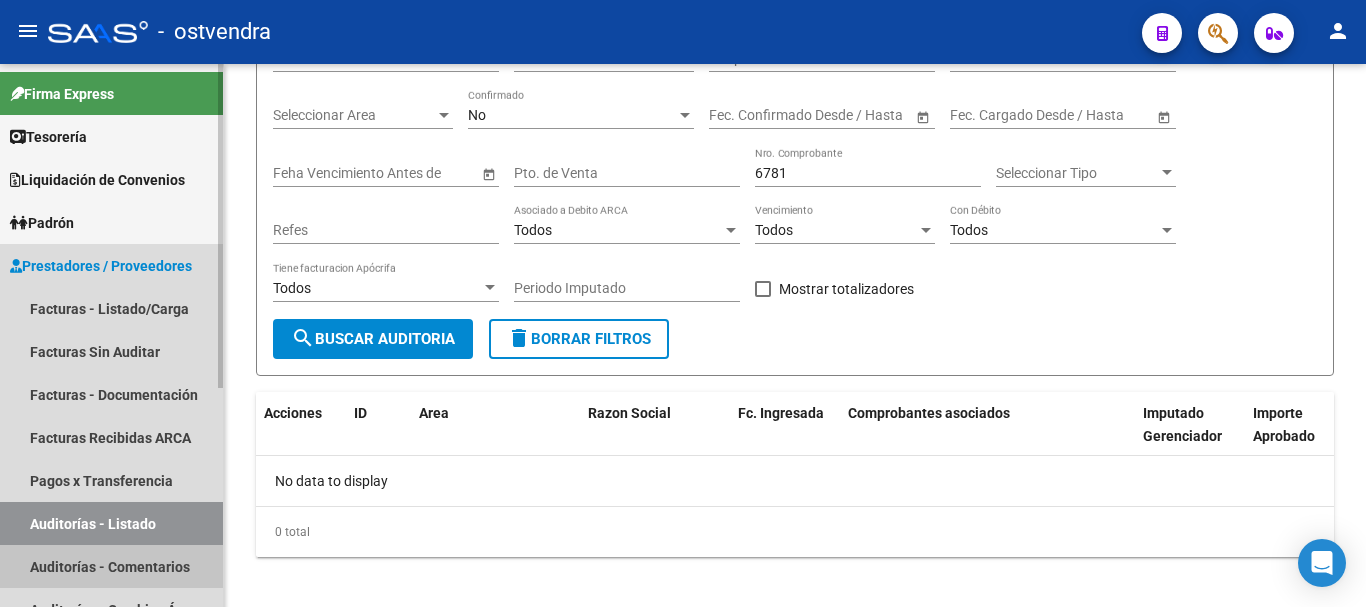 click on "Auditorías - Comentarios" at bounding box center [111, 566] 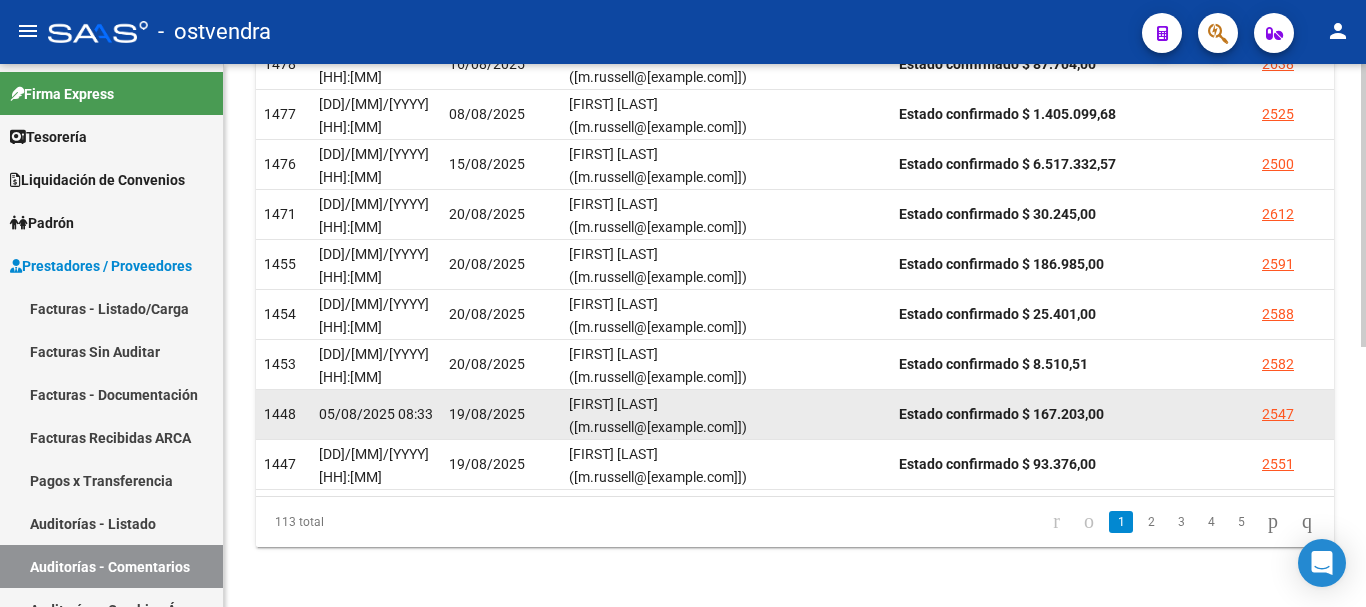 scroll, scrollTop: 499, scrollLeft: 0, axis: vertical 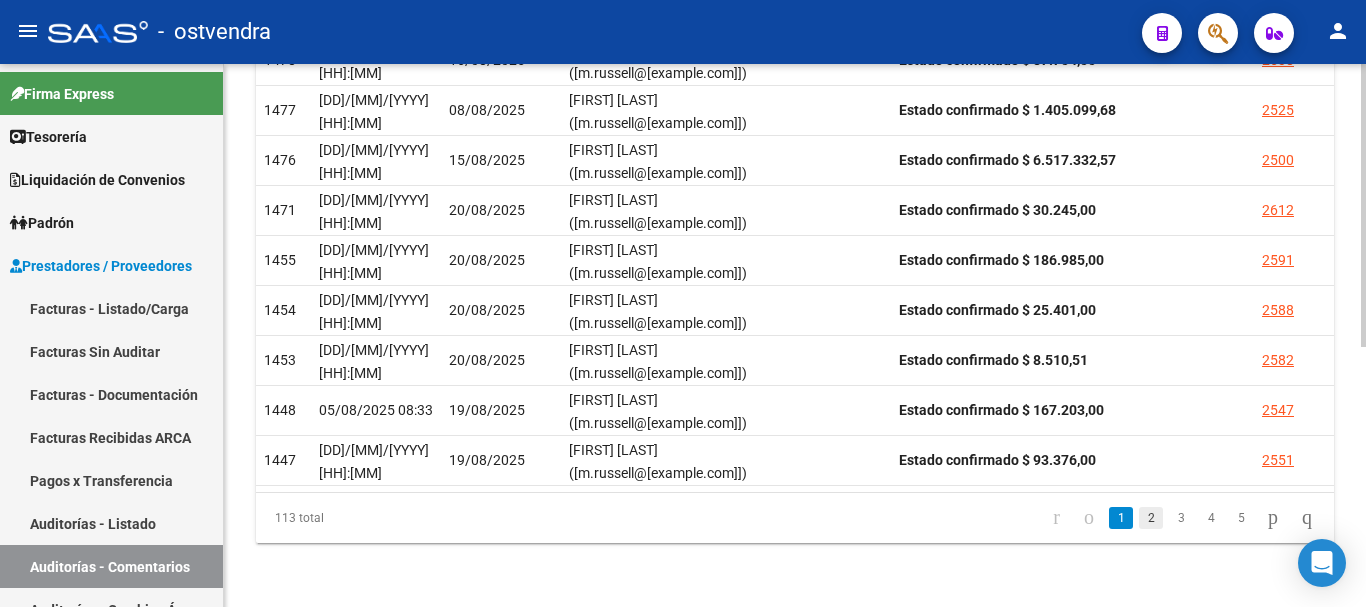click on "2" 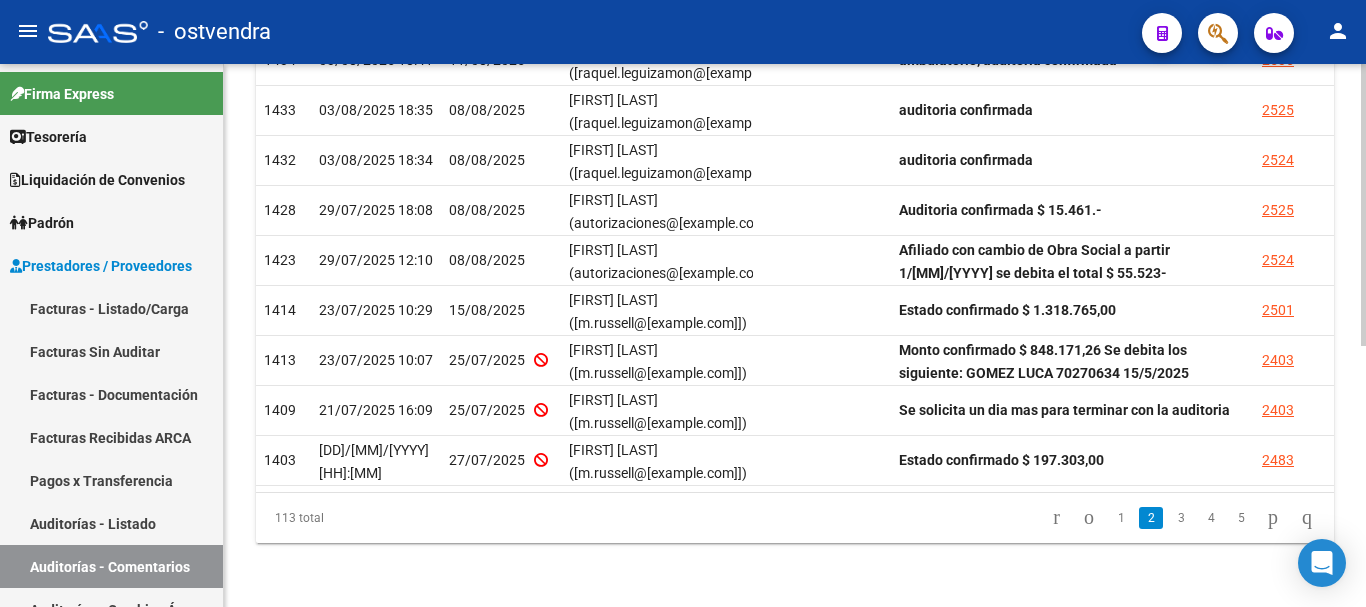 scroll, scrollTop: 499, scrollLeft: 0, axis: vertical 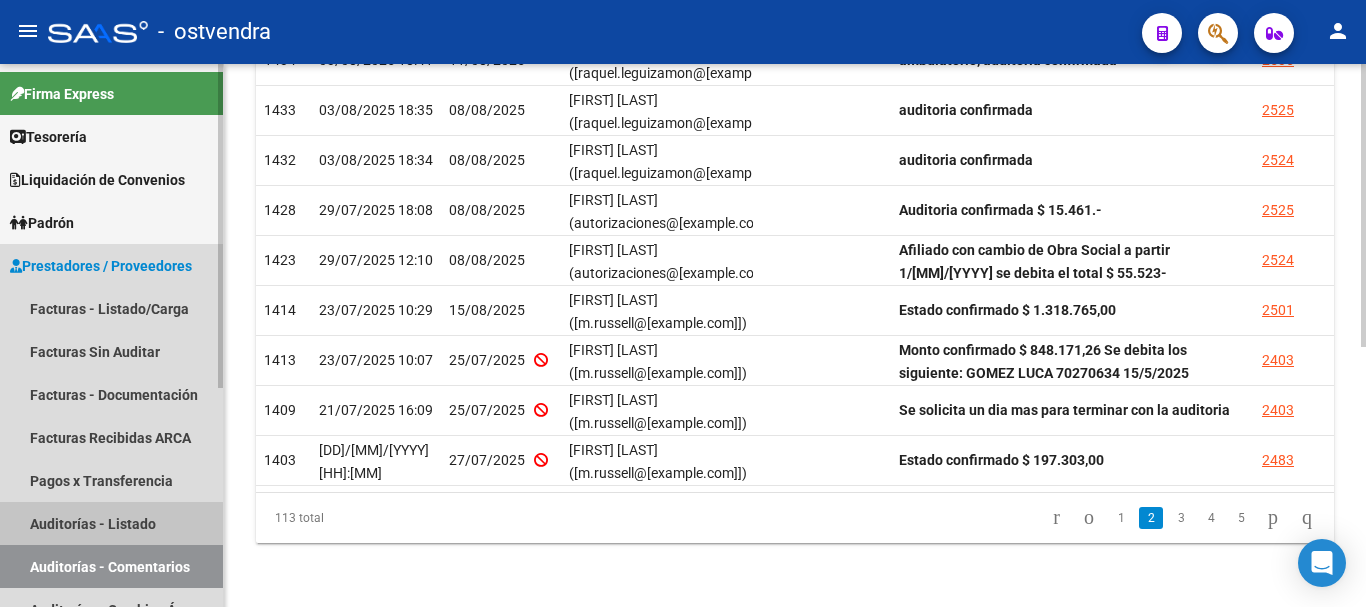 click on "Auditorías - Listado" at bounding box center (111, 523) 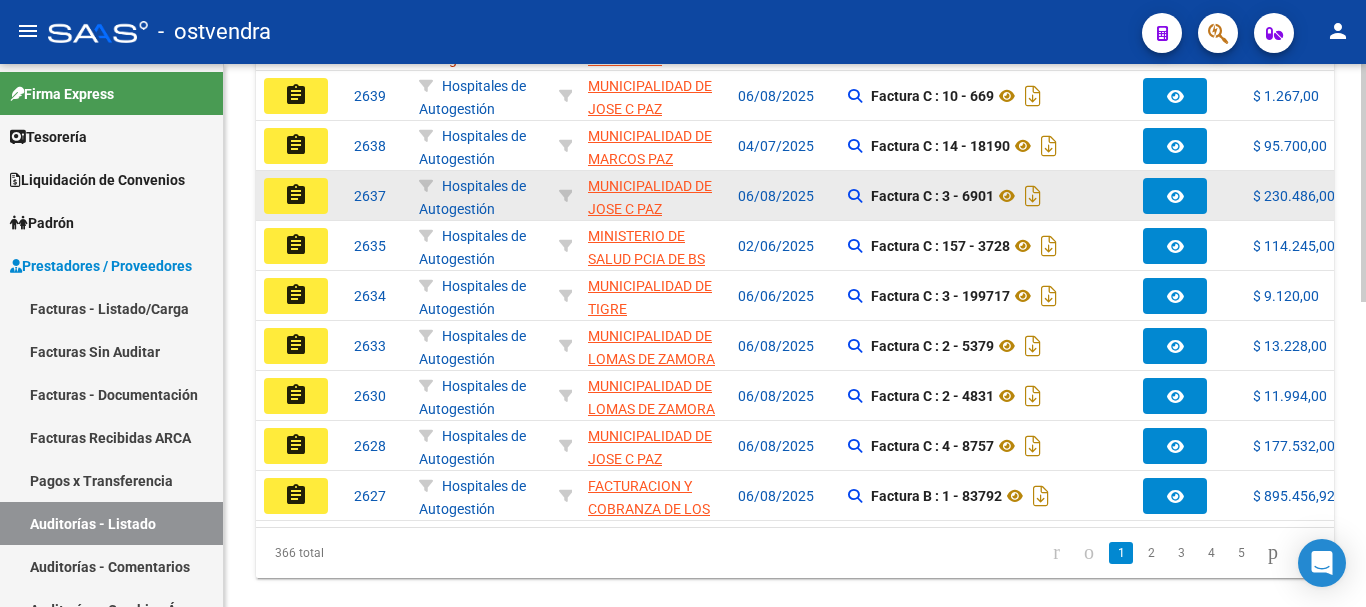 scroll, scrollTop: 695, scrollLeft: 0, axis: vertical 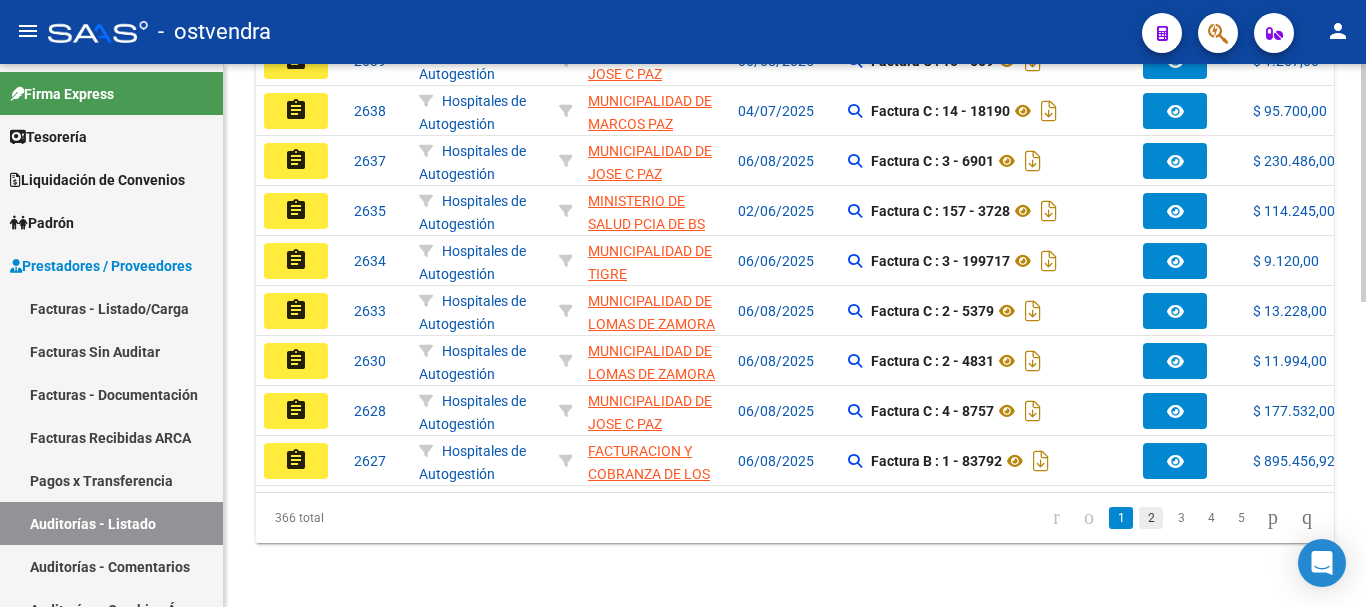 click on "2" 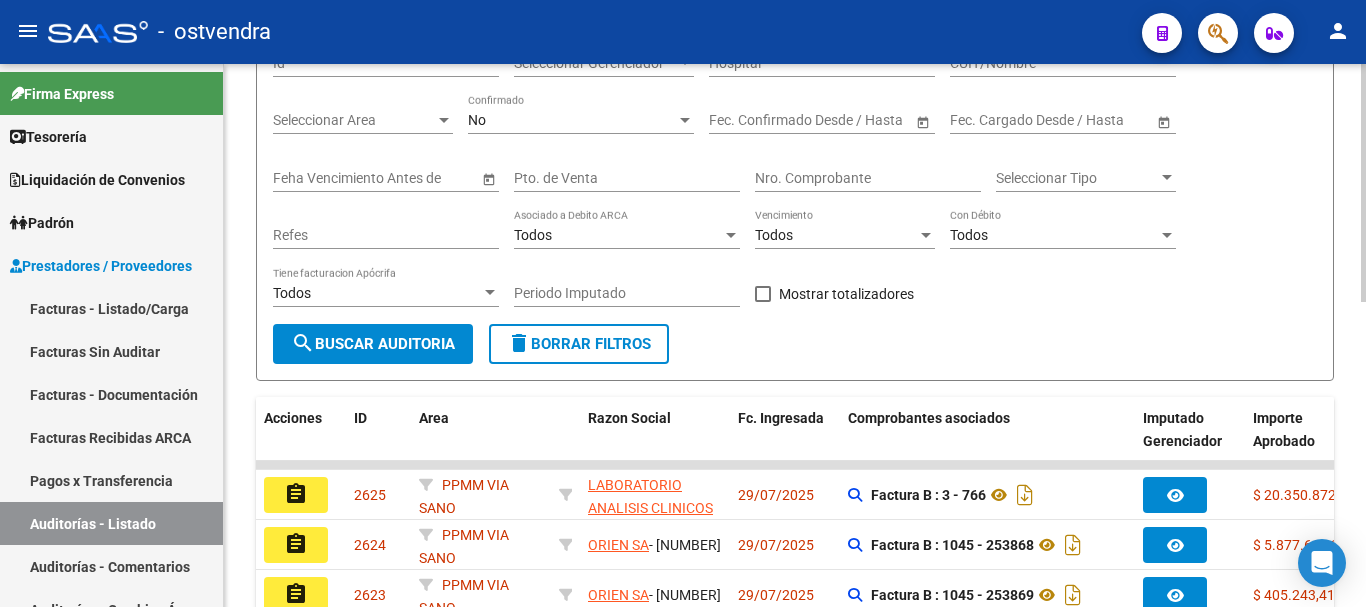 scroll, scrollTop: 95, scrollLeft: 0, axis: vertical 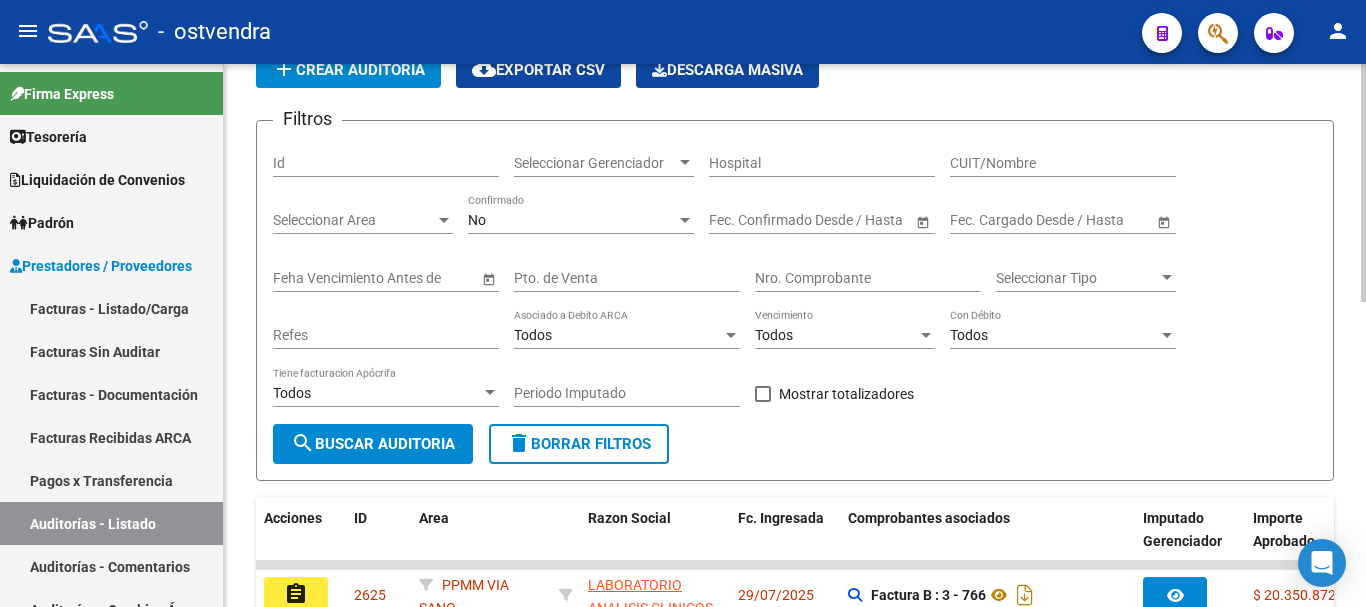 click on "Seleccionar Gerenciador" at bounding box center (595, 163) 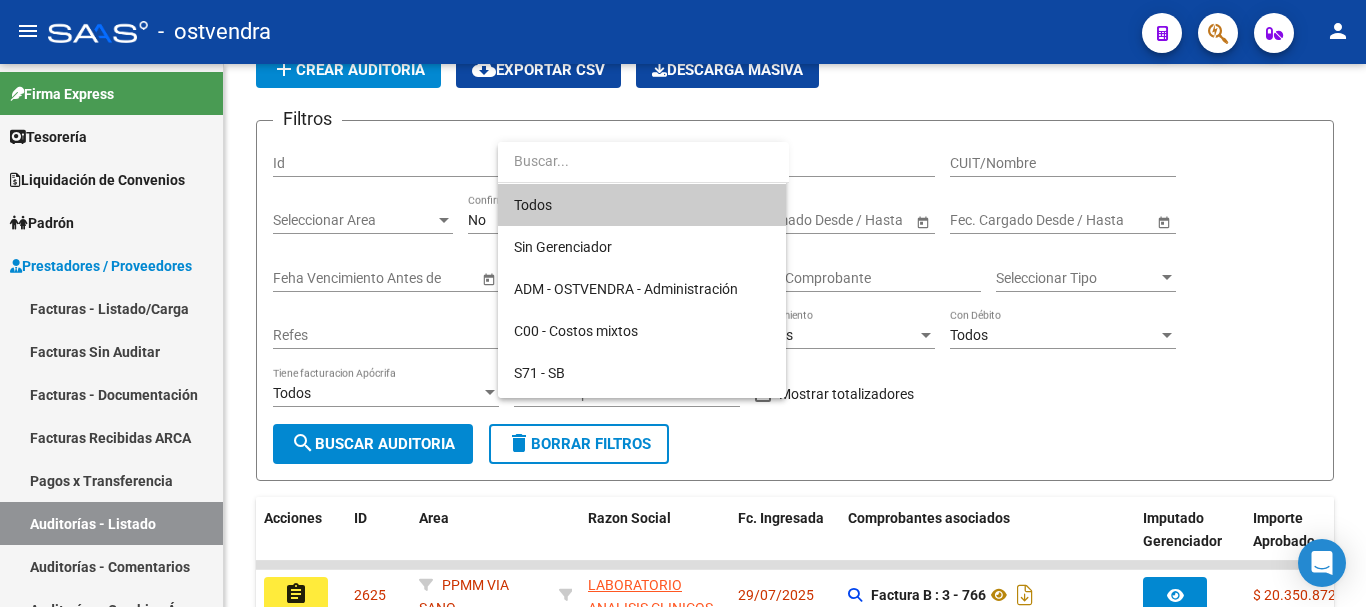 click at bounding box center [683, 303] 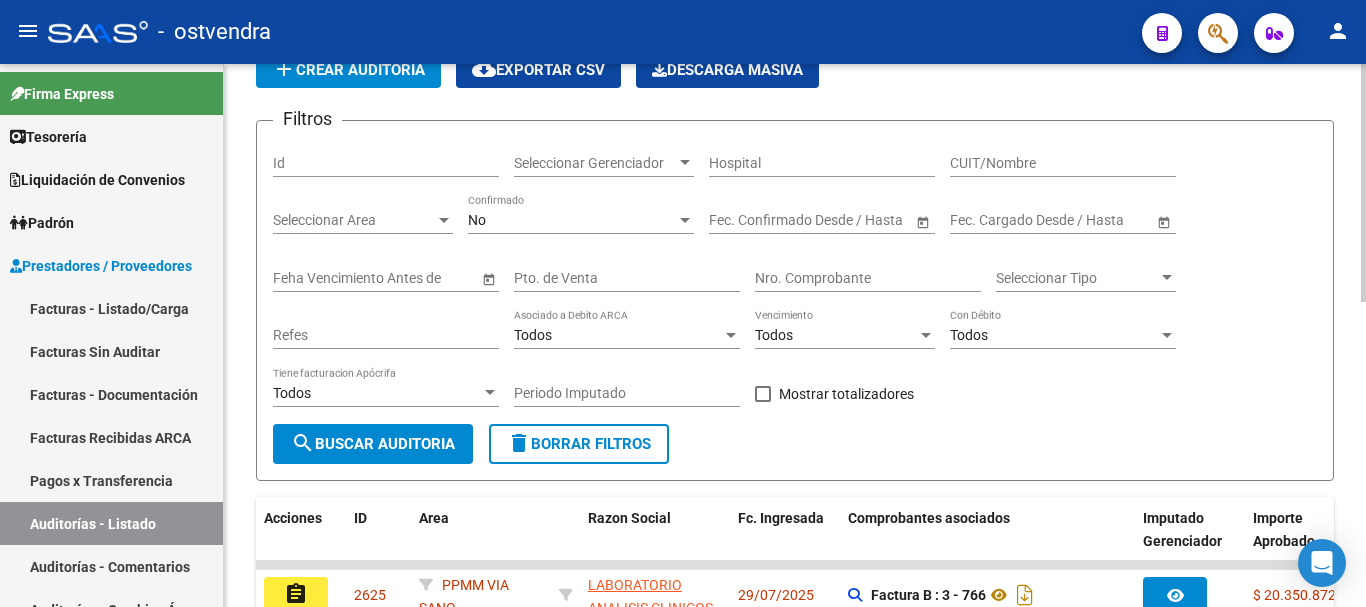 click on "Seleccionar Area" at bounding box center [354, 220] 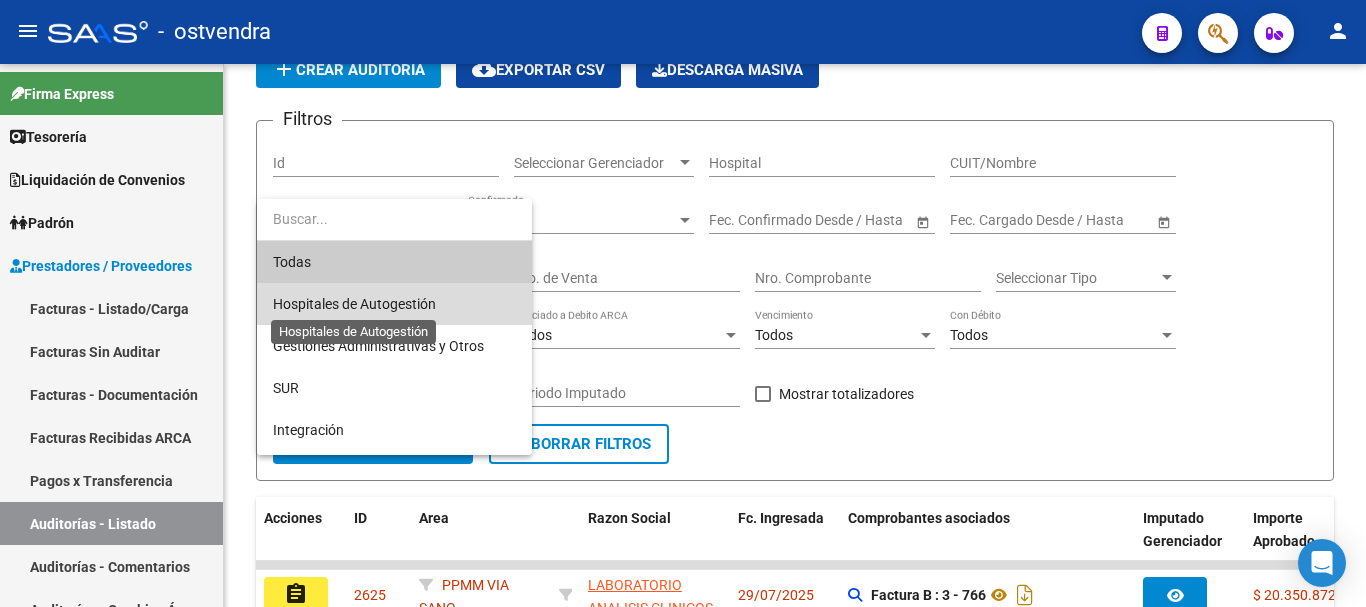 click on "Hospitales de Autogestión" at bounding box center (354, 304) 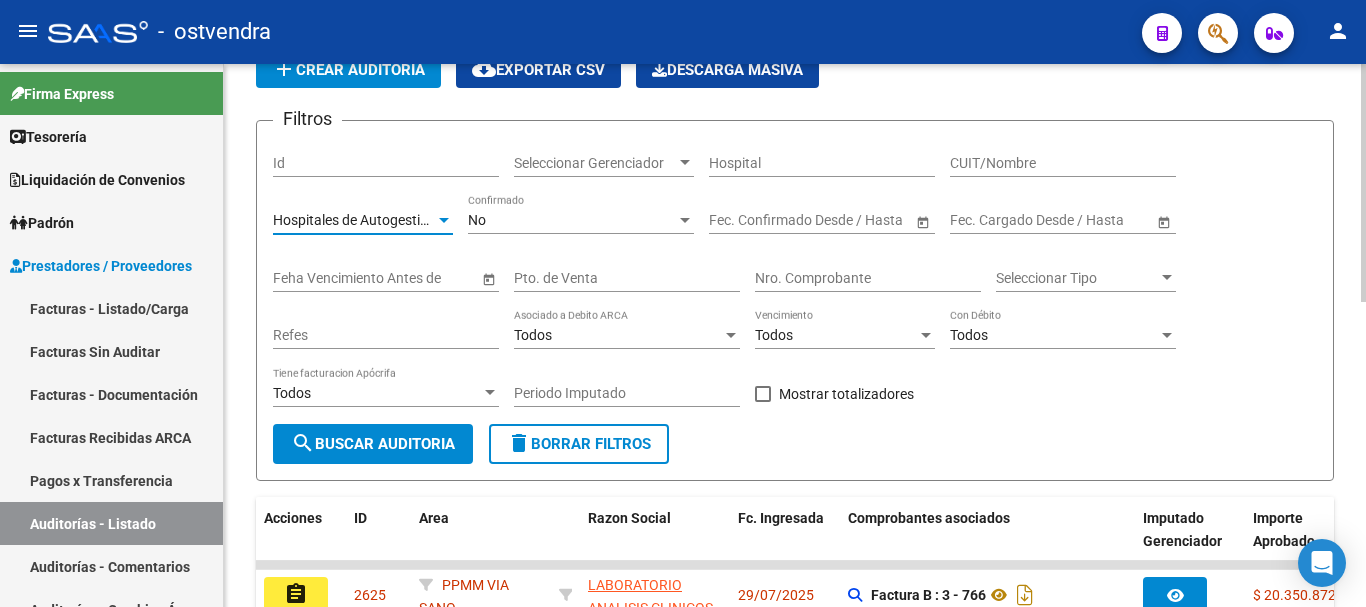 click on "search  Buscar Auditoria" 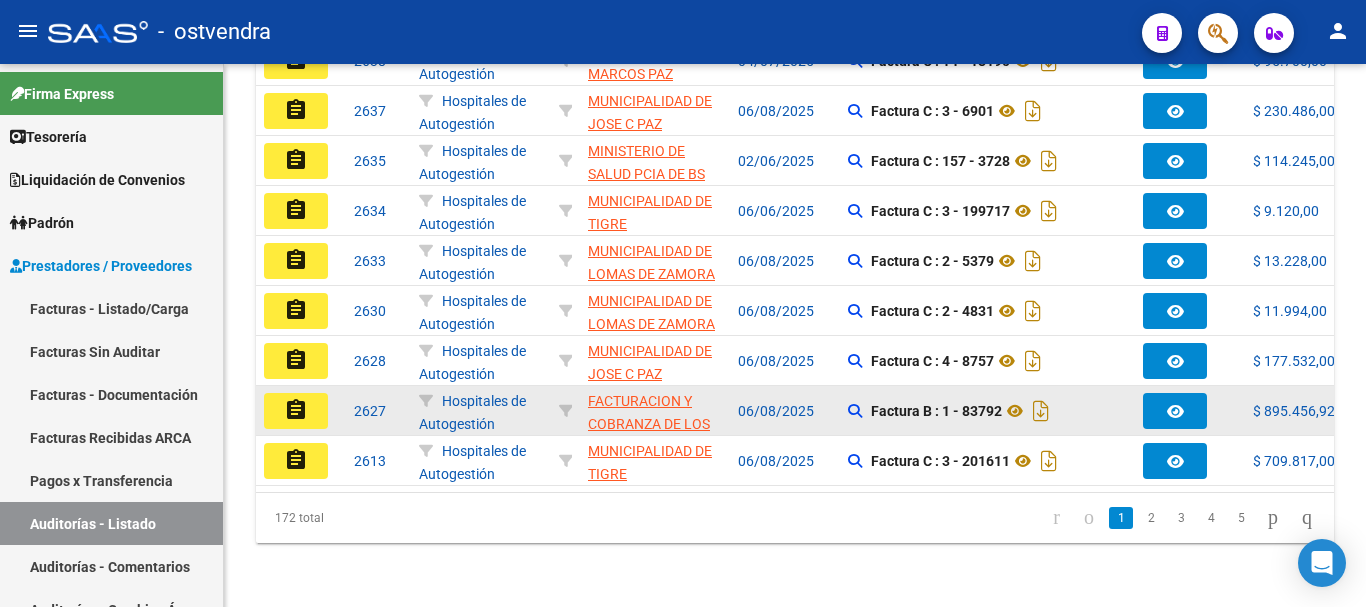 scroll, scrollTop: 695, scrollLeft: 0, axis: vertical 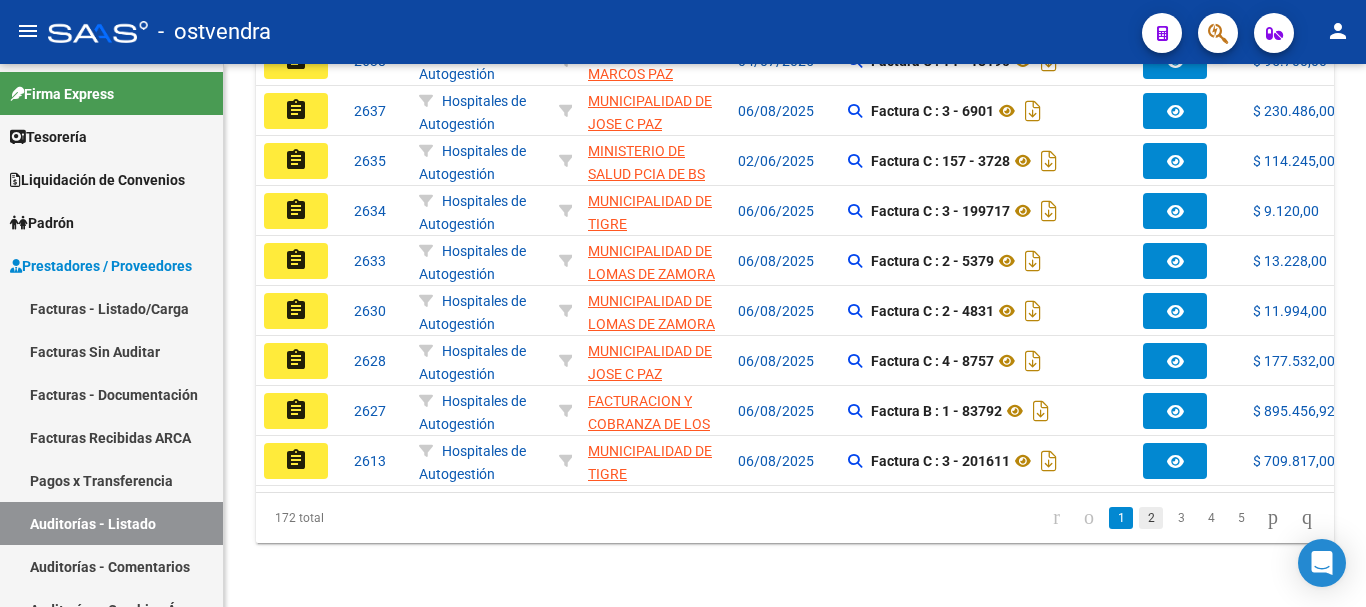 click on "2" 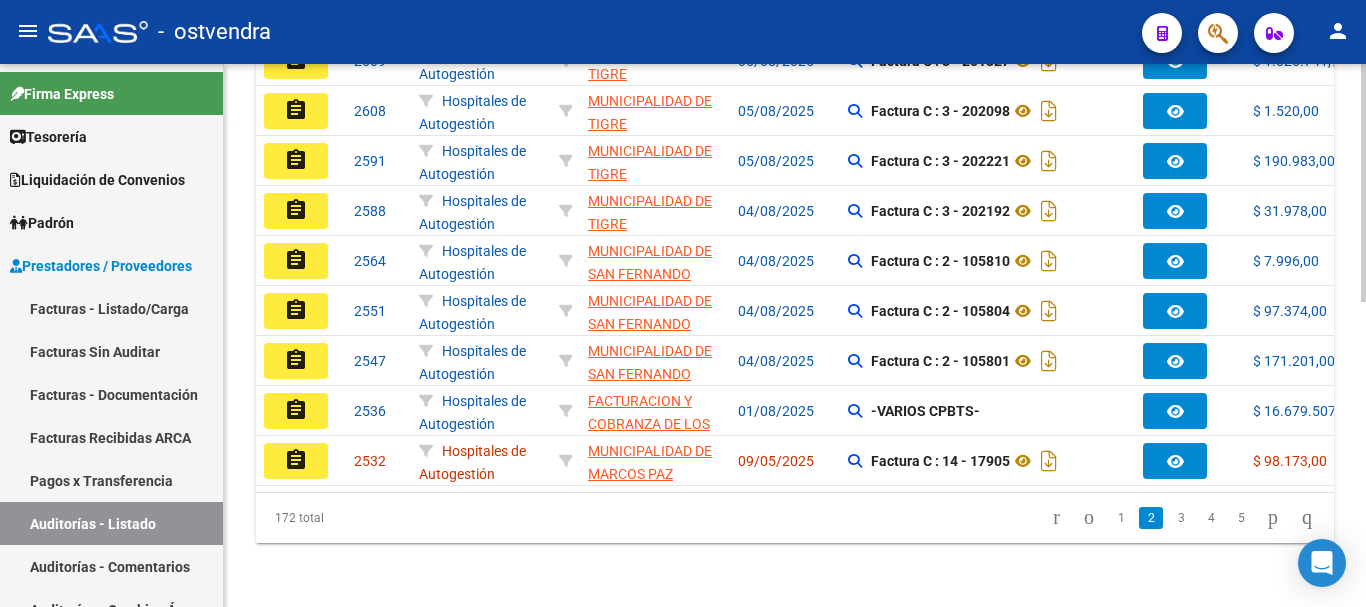 scroll, scrollTop: 695, scrollLeft: 0, axis: vertical 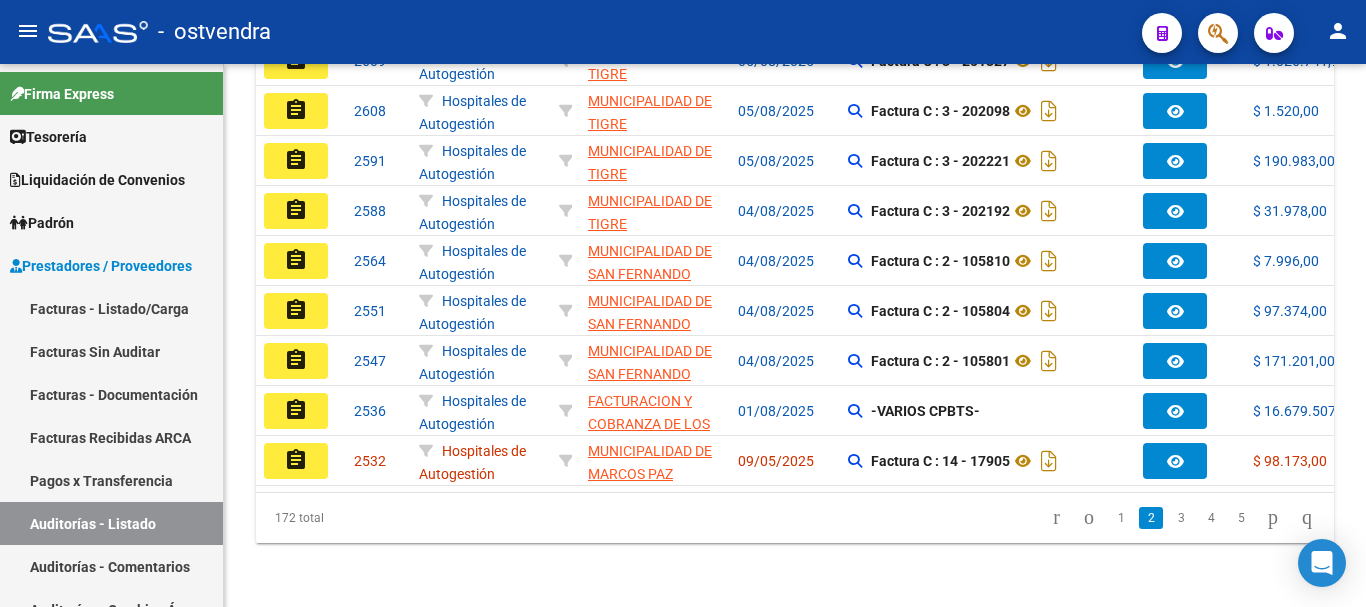 click on "3" 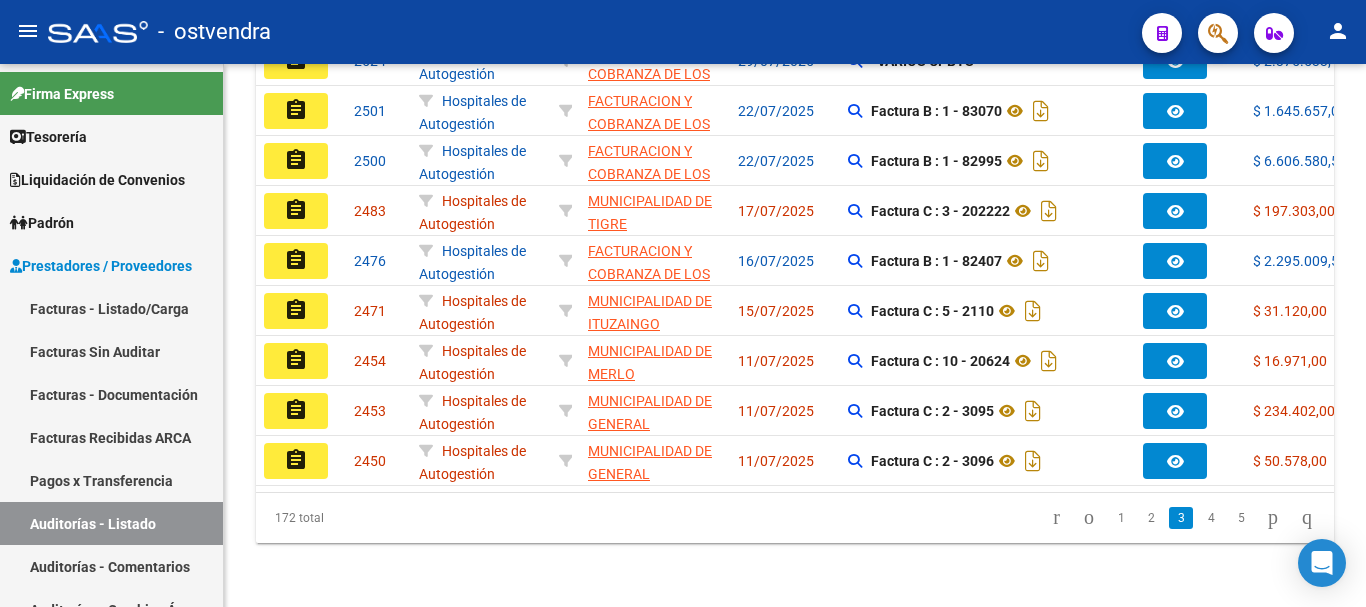 scroll, scrollTop: 695, scrollLeft: 0, axis: vertical 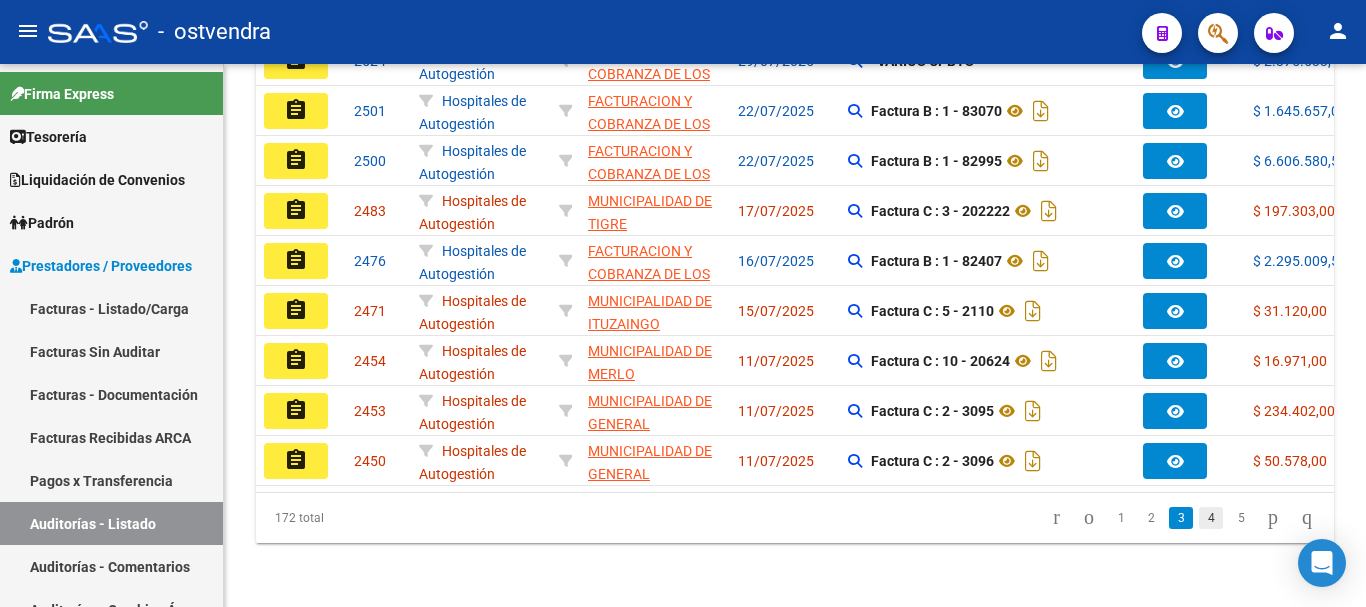 click on "4" 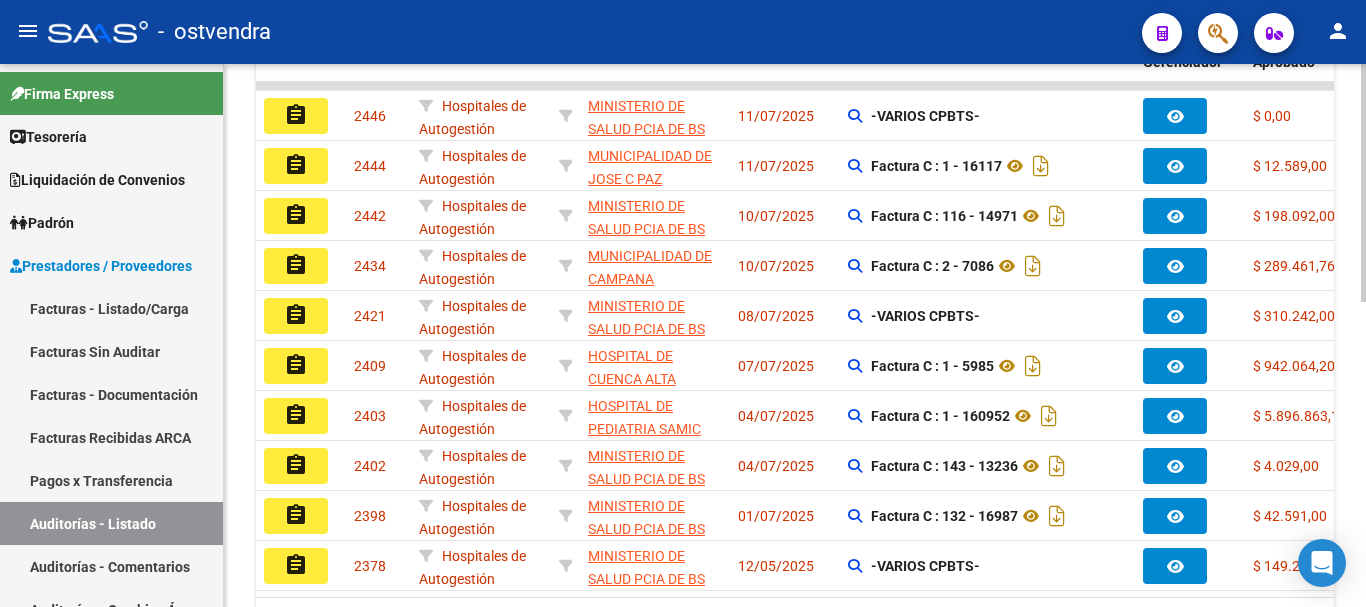 scroll, scrollTop: 695, scrollLeft: 0, axis: vertical 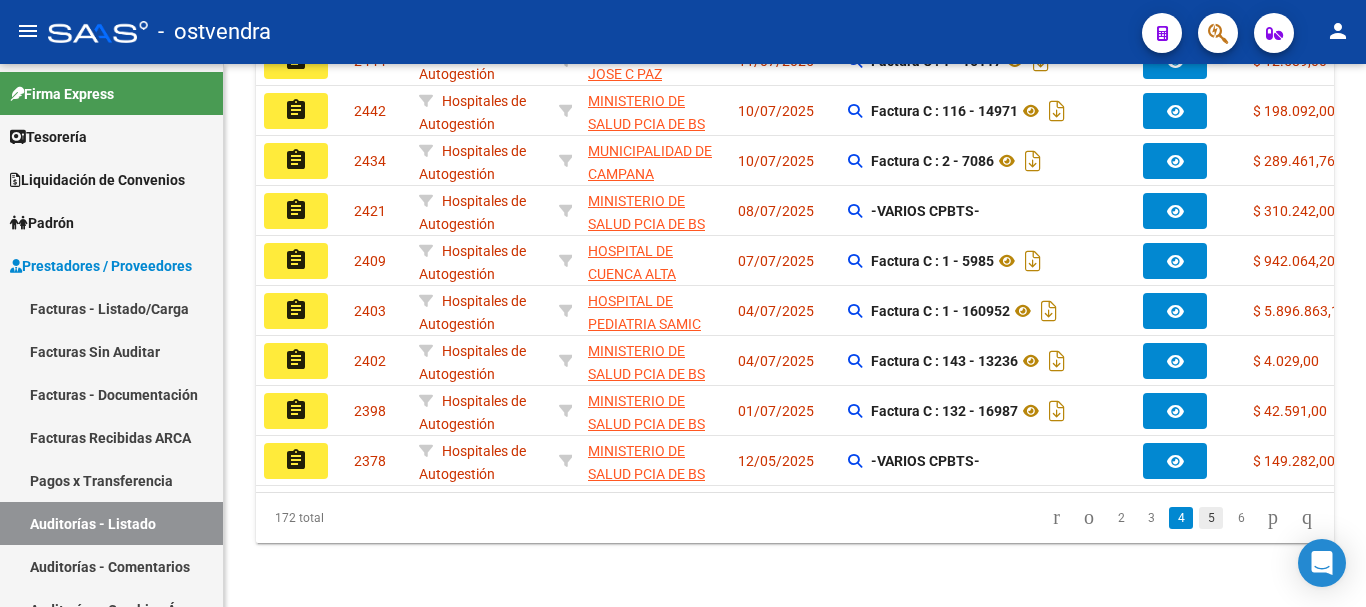 click on "5" 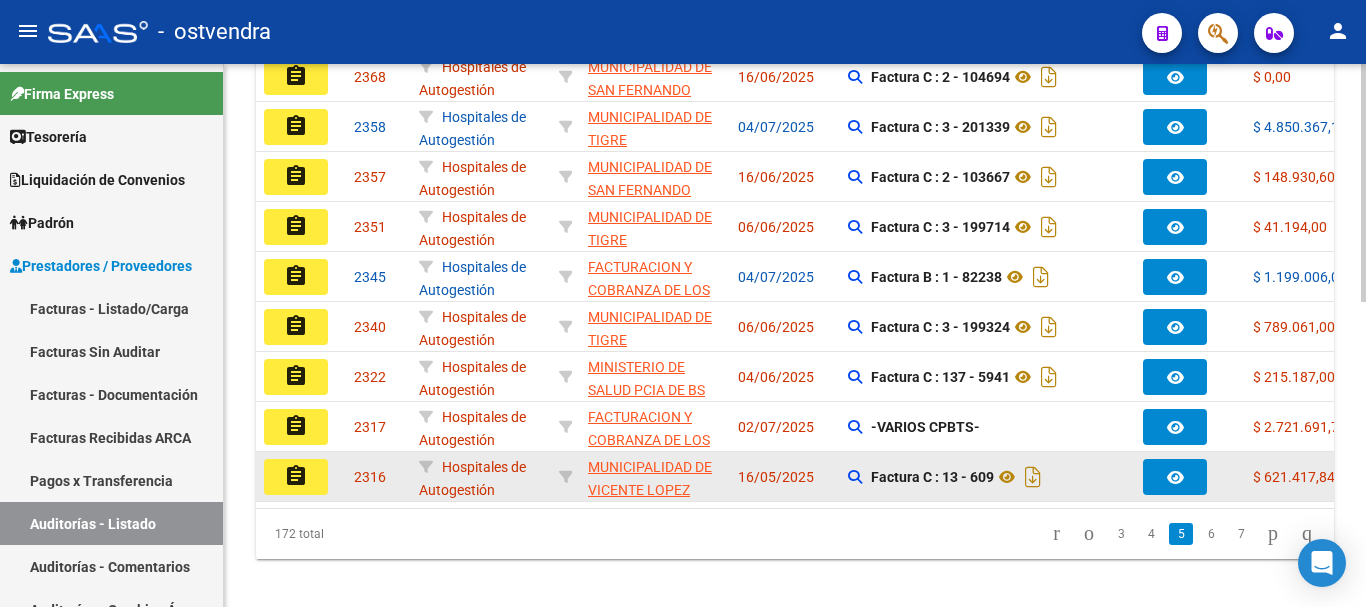 scroll, scrollTop: 695, scrollLeft: 0, axis: vertical 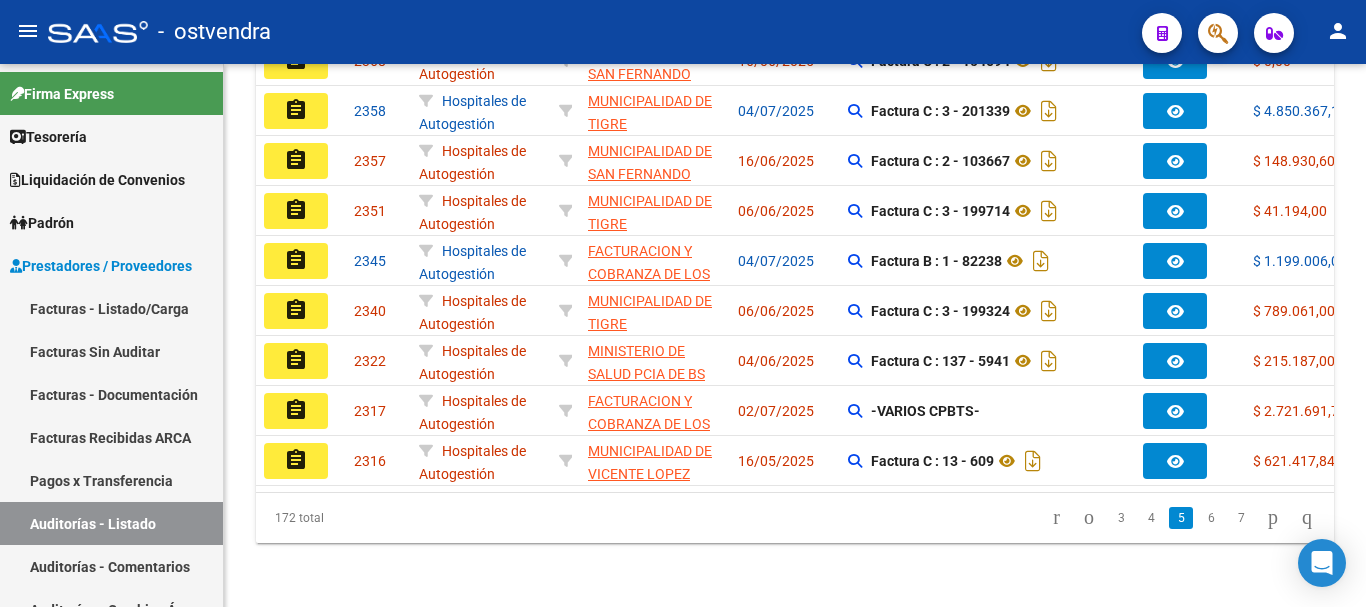 click on "7" 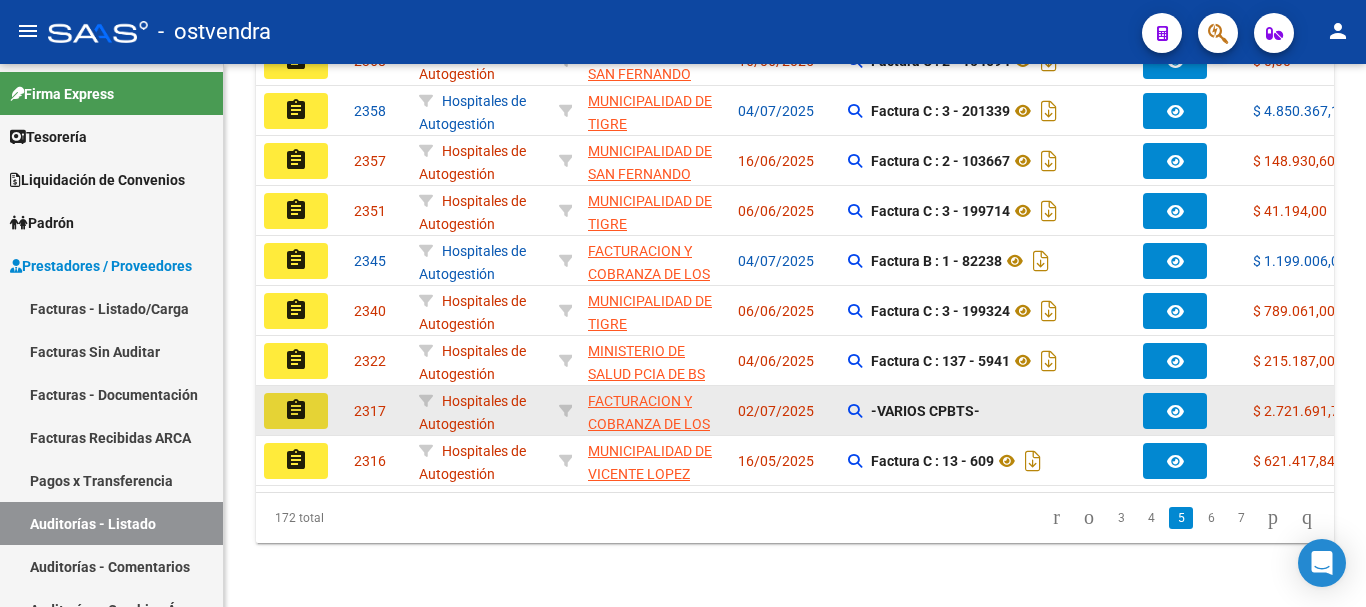 click on "assignment" 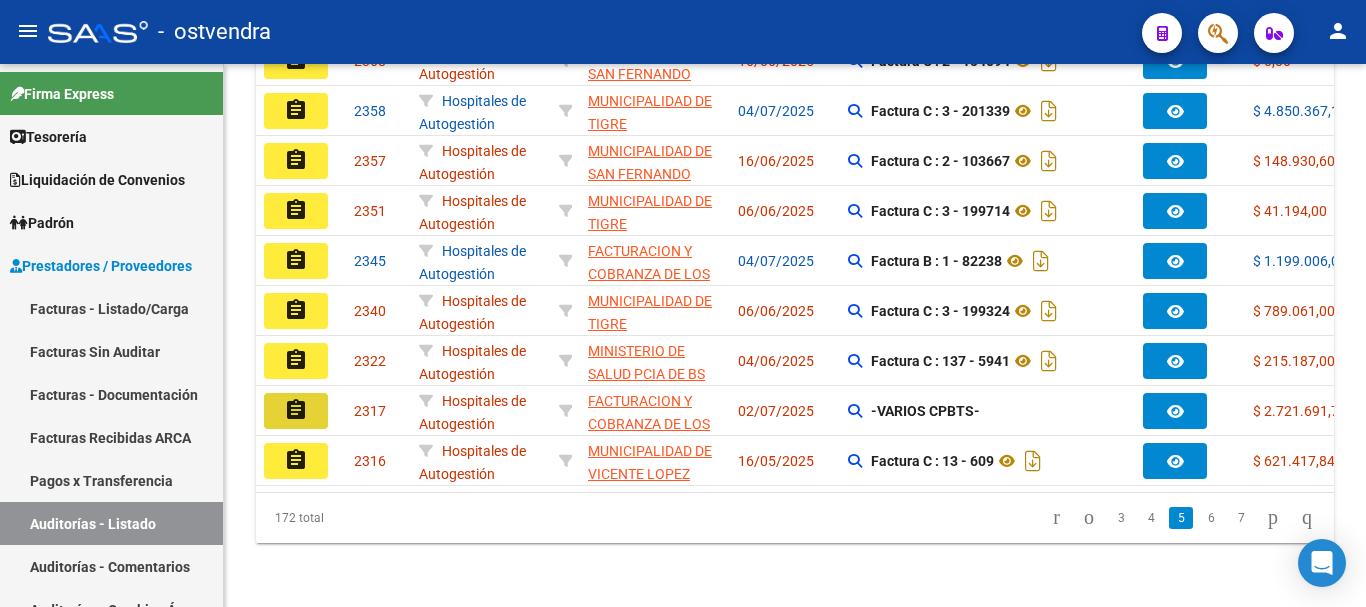 scroll, scrollTop: 0, scrollLeft: 0, axis: both 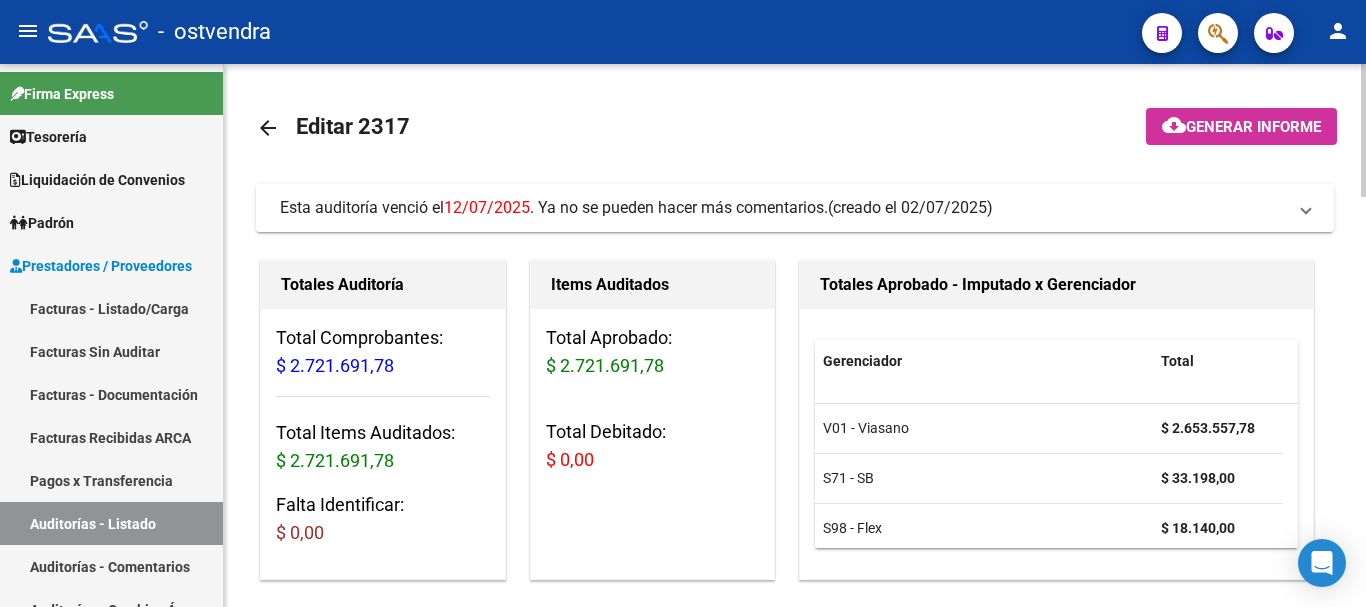 click on "Esta auditoría venció el  [DD]/[MM]/[YYYY]  . Ya no se pueden hacer más comentarios." at bounding box center (554, 208) 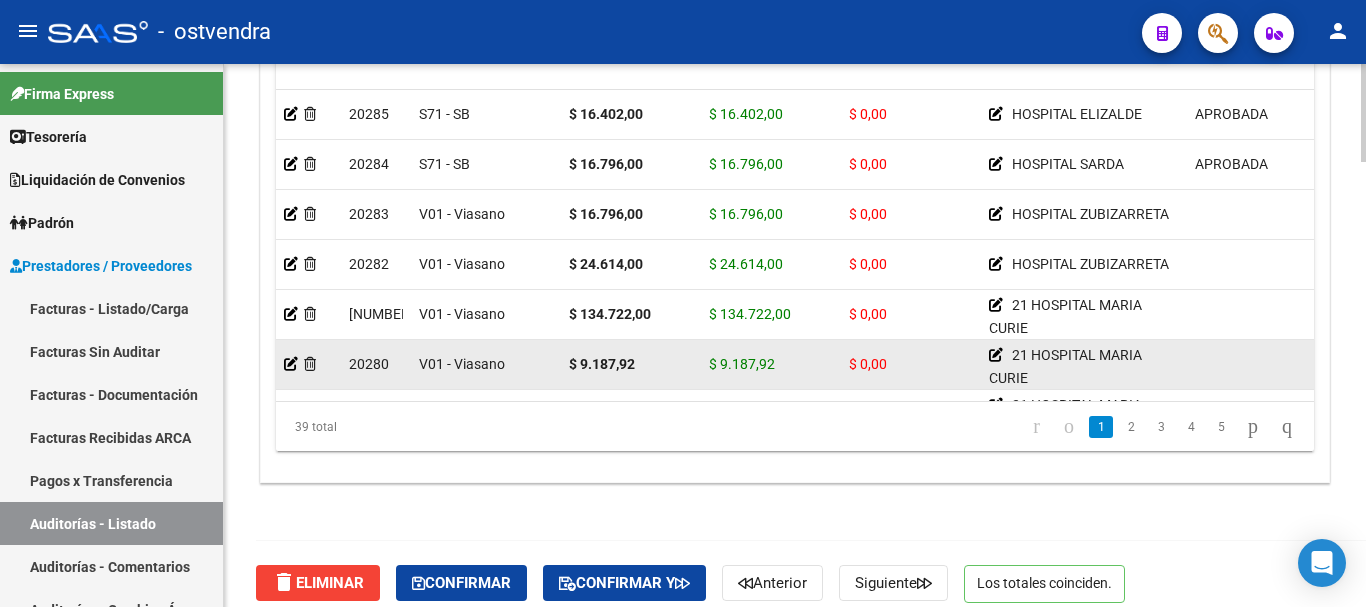 scroll, scrollTop: 2473, scrollLeft: 0, axis: vertical 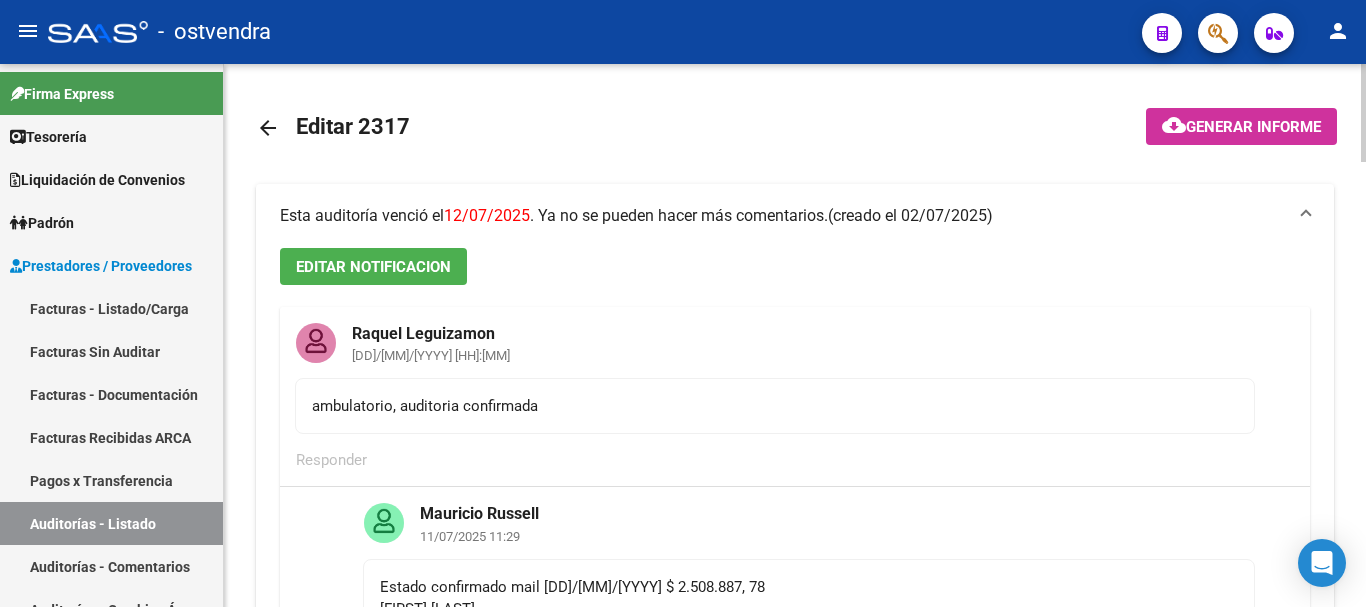 click on "EDITAR NOTIFICACION" at bounding box center (373, 267) 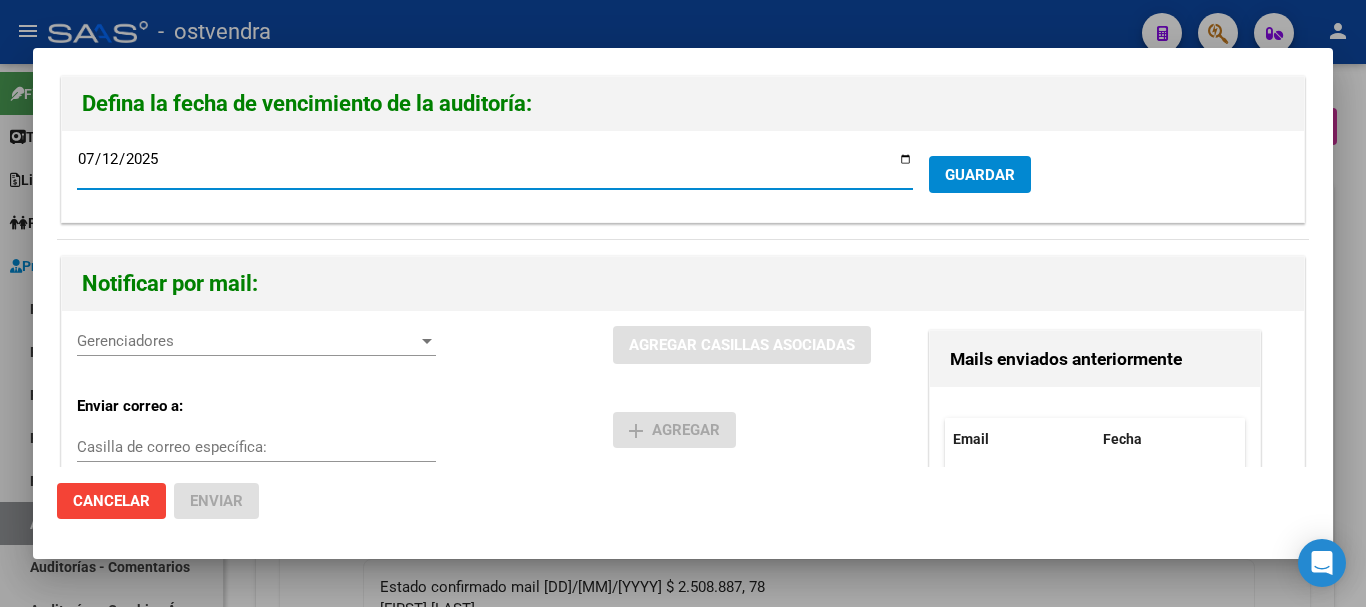 type on "2025-08-12" 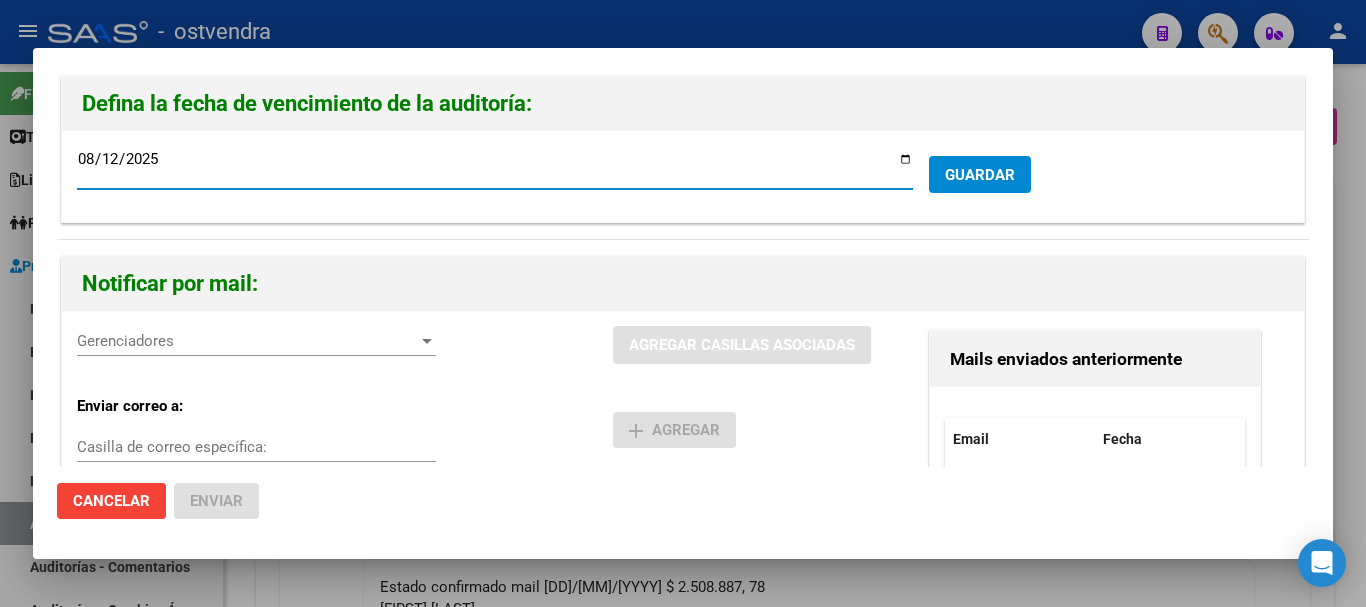 drag, startPoint x: 1061, startPoint y: 173, endPoint x: 1027, endPoint y: 173, distance: 34 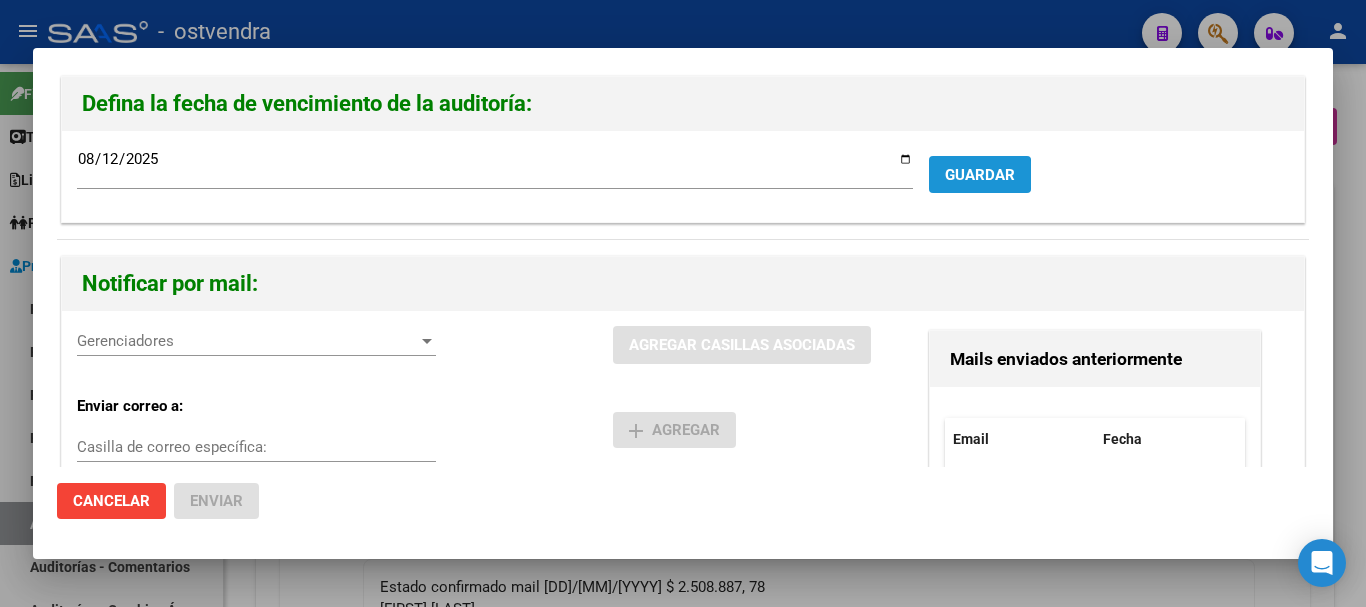 click on "GUARDAR" at bounding box center (980, 175) 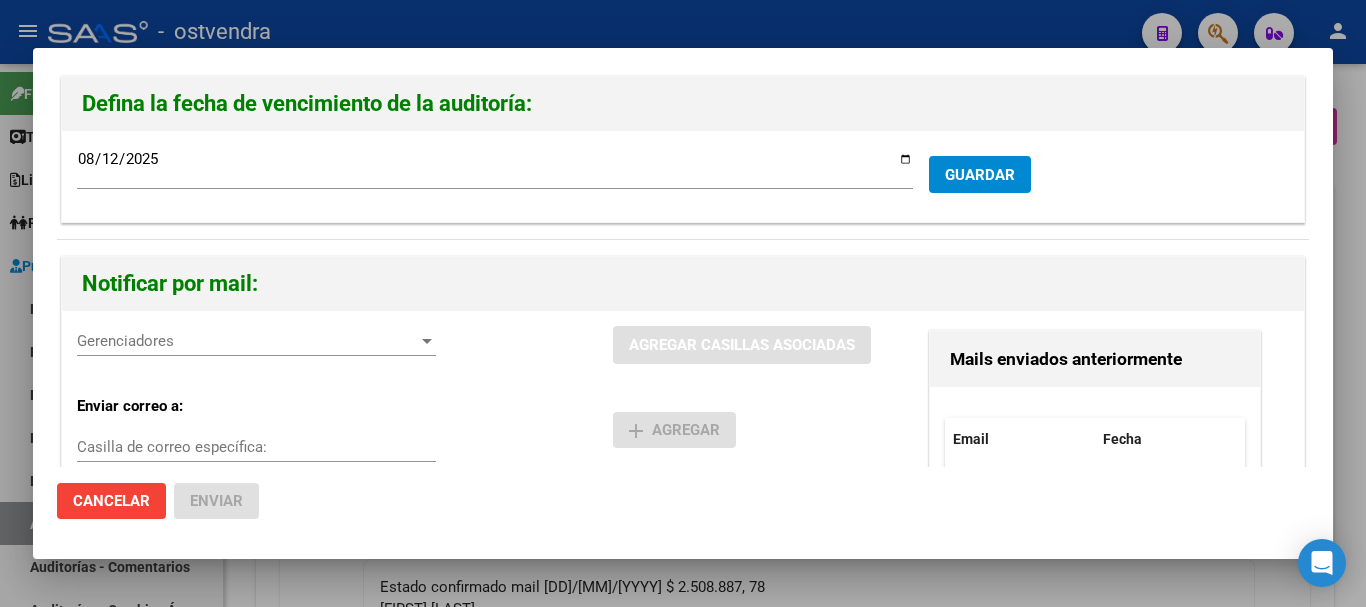click on "Gerenciadores Gerenciadores" at bounding box center [256, 341] 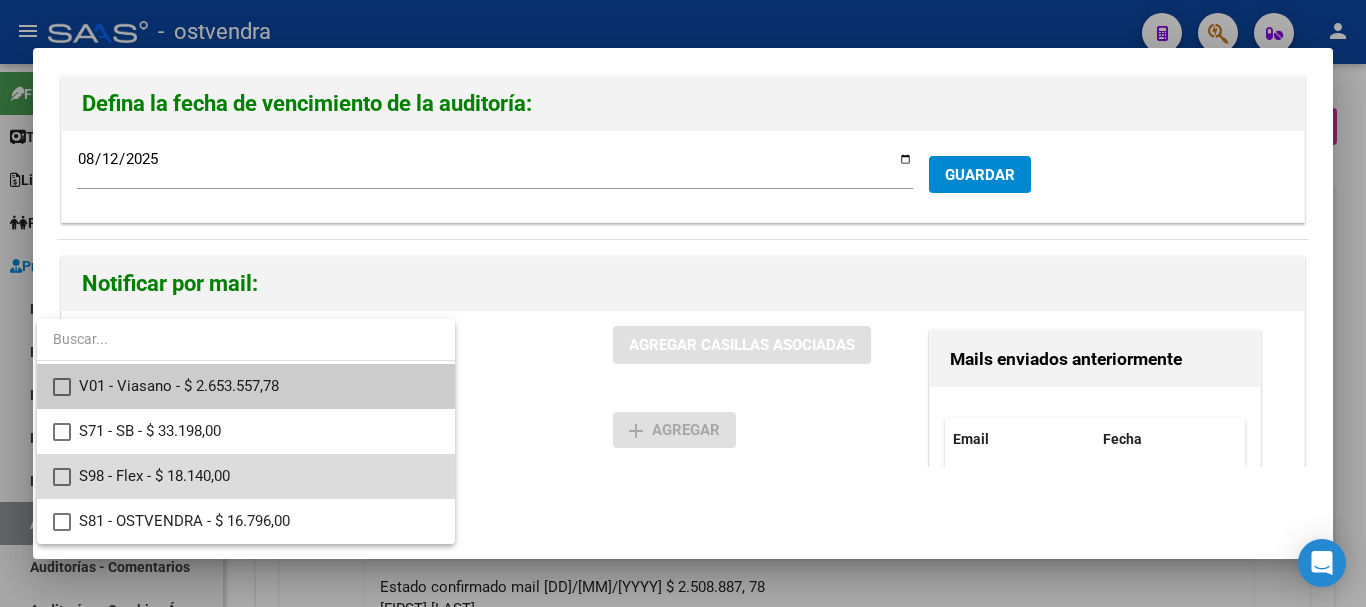 click on "S98 - Flex - $ 18.140,00" at bounding box center (259, 476) 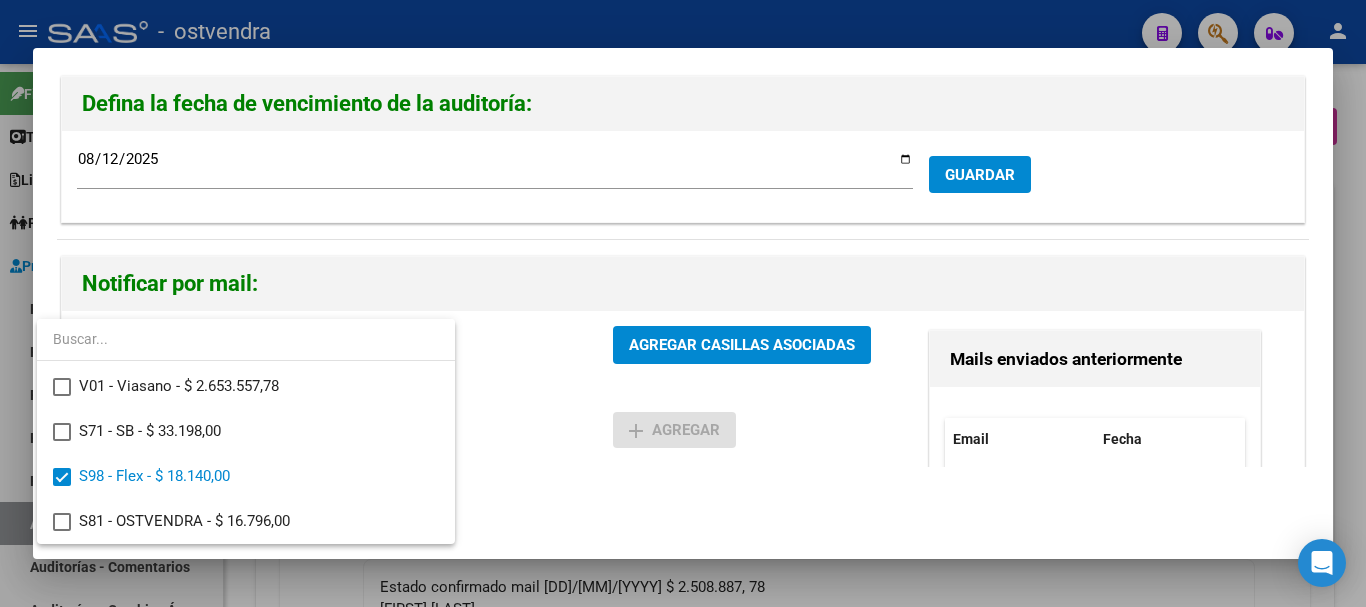 click at bounding box center (683, 303) 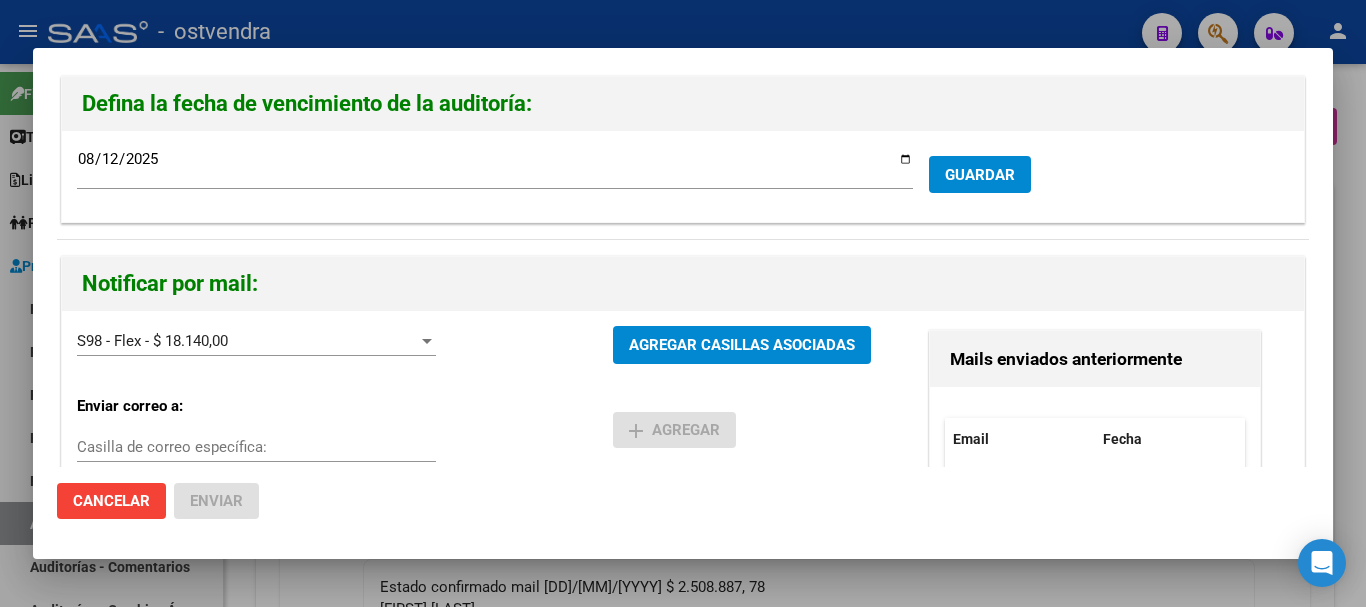 click on "Cancelar Enviar" 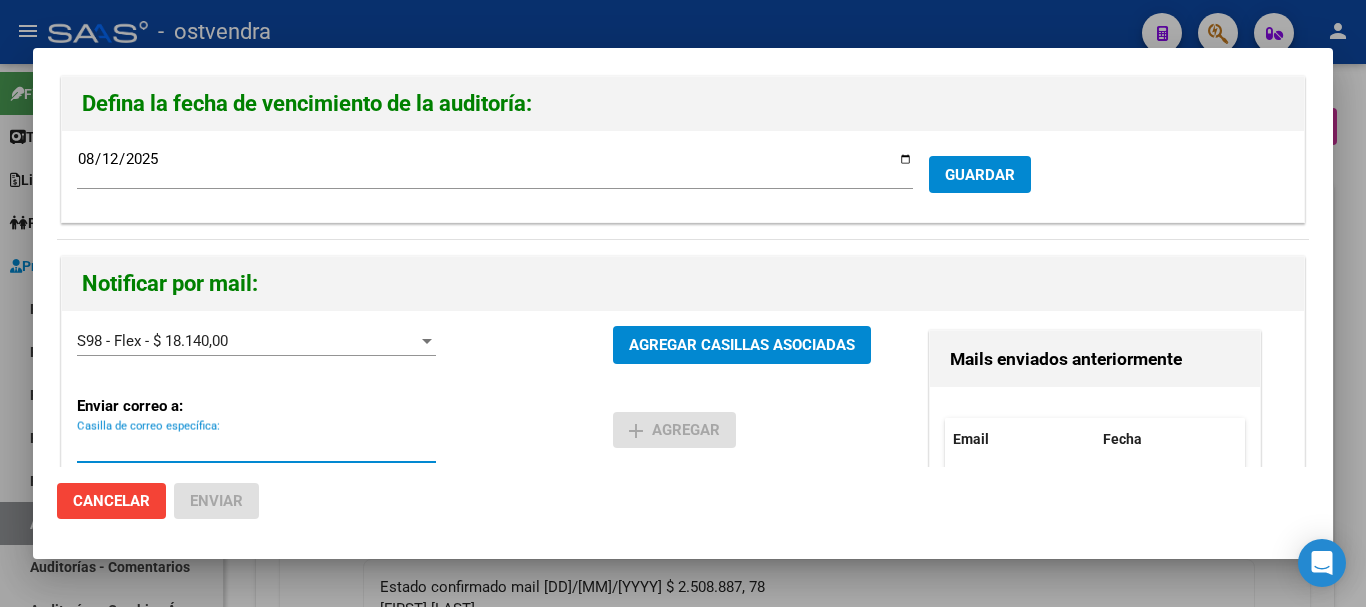 click on "Casilla de correo específica:" at bounding box center (256, 447) 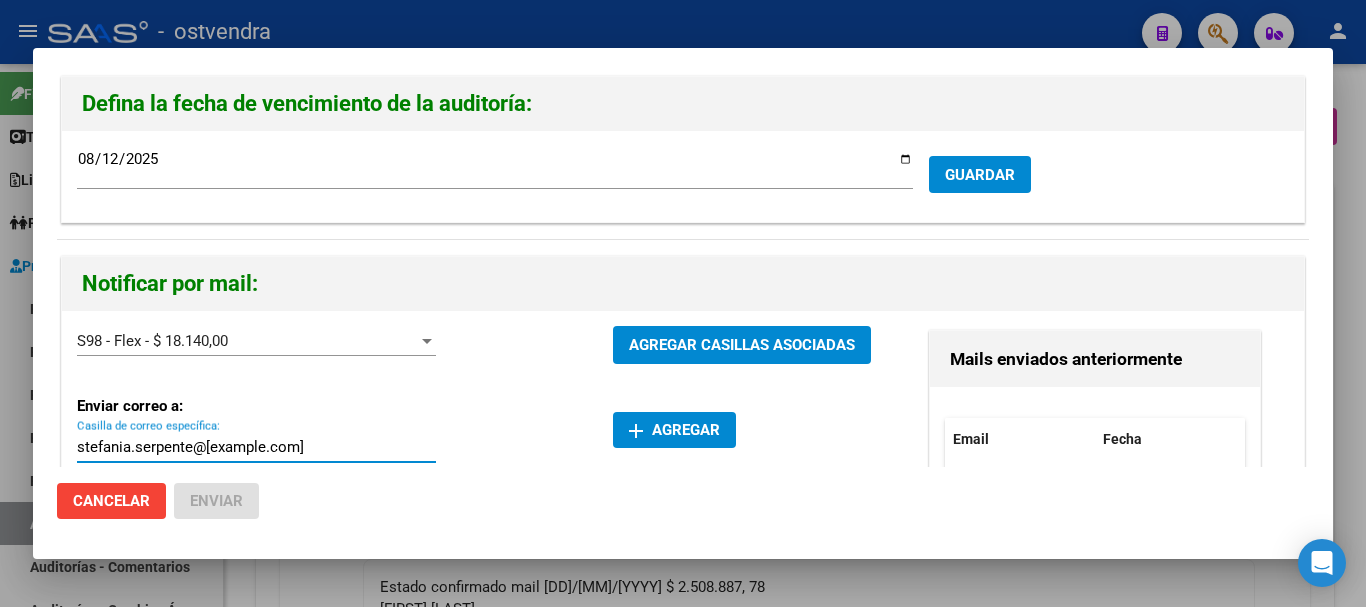 type on "stefania.serpente@[example.com]" 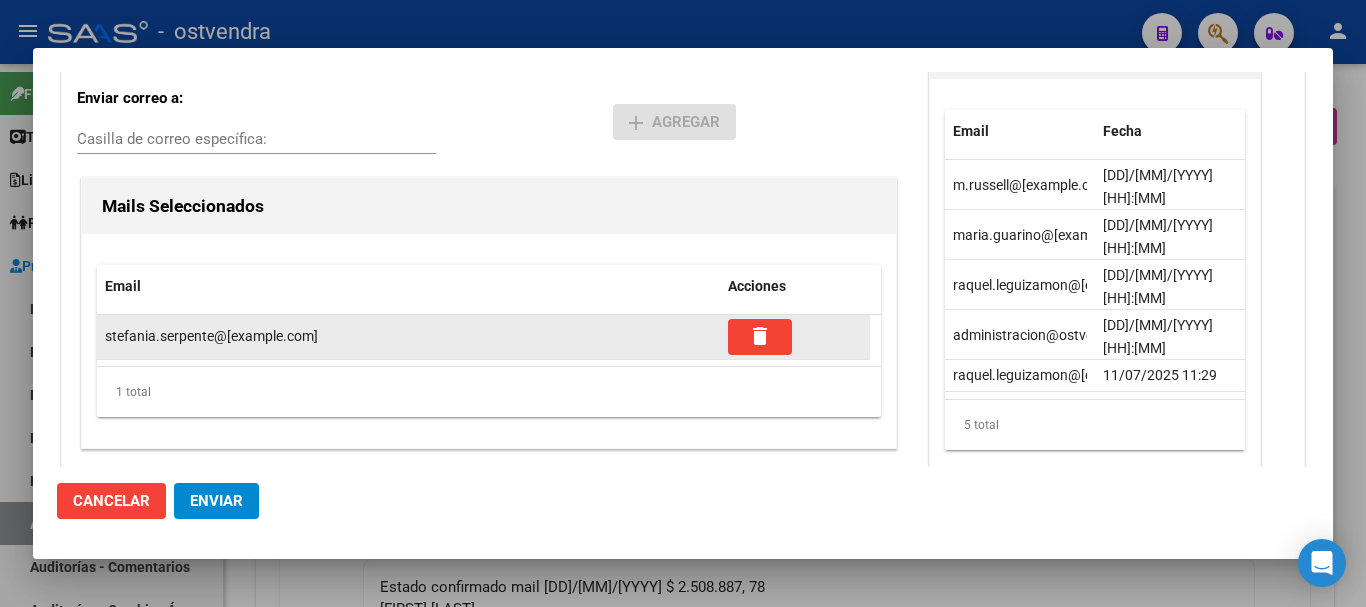 scroll, scrollTop: 314, scrollLeft: 0, axis: vertical 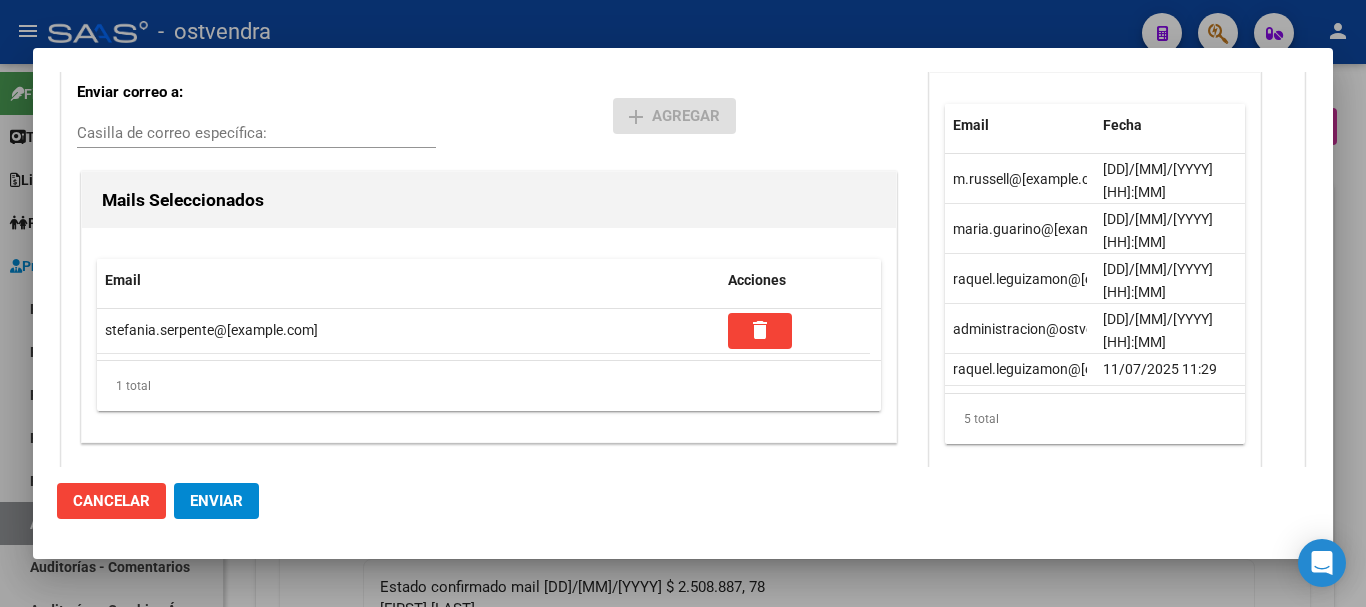 click on "Enviar" 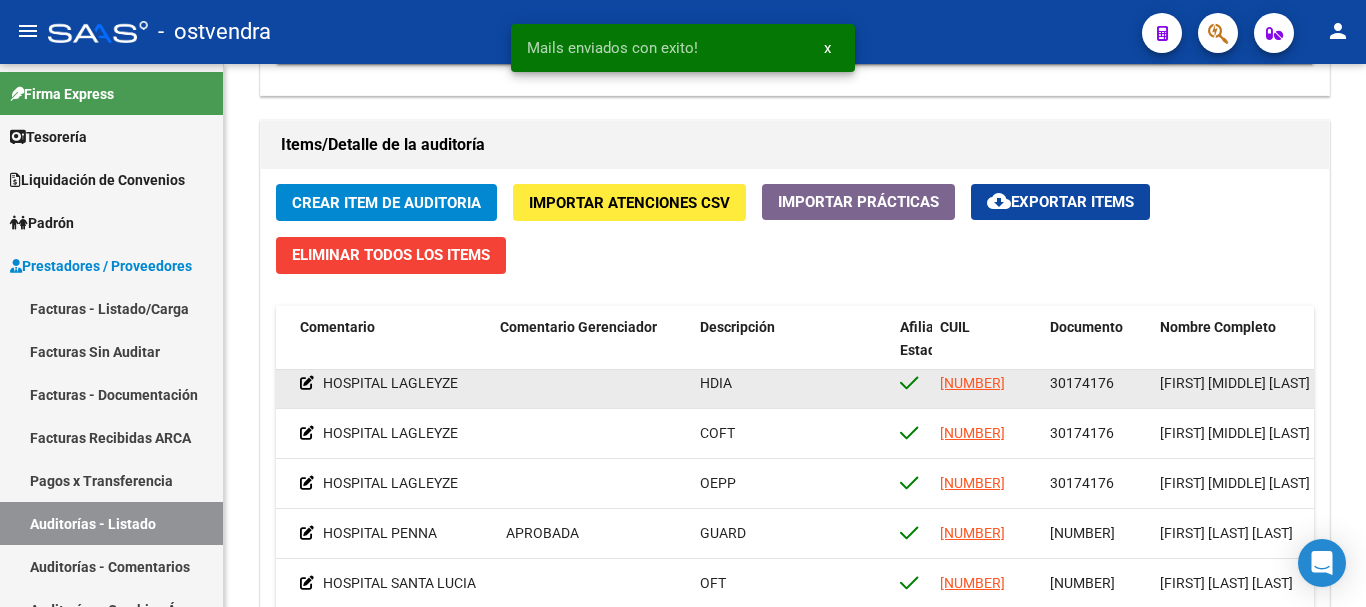 scroll, scrollTop: 2200, scrollLeft: 0, axis: vertical 